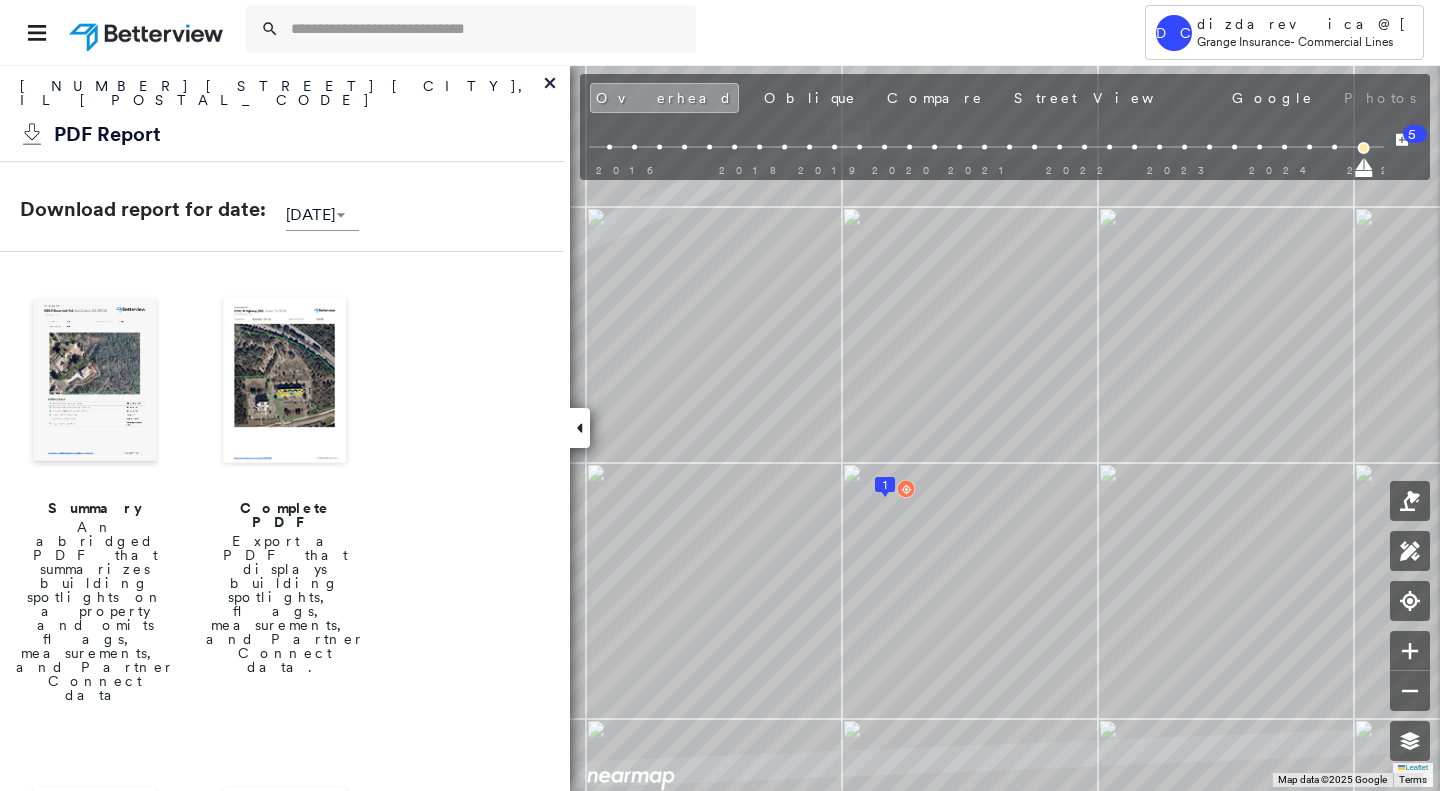 scroll, scrollTop: 0, scrollLeft: 0, axis: both 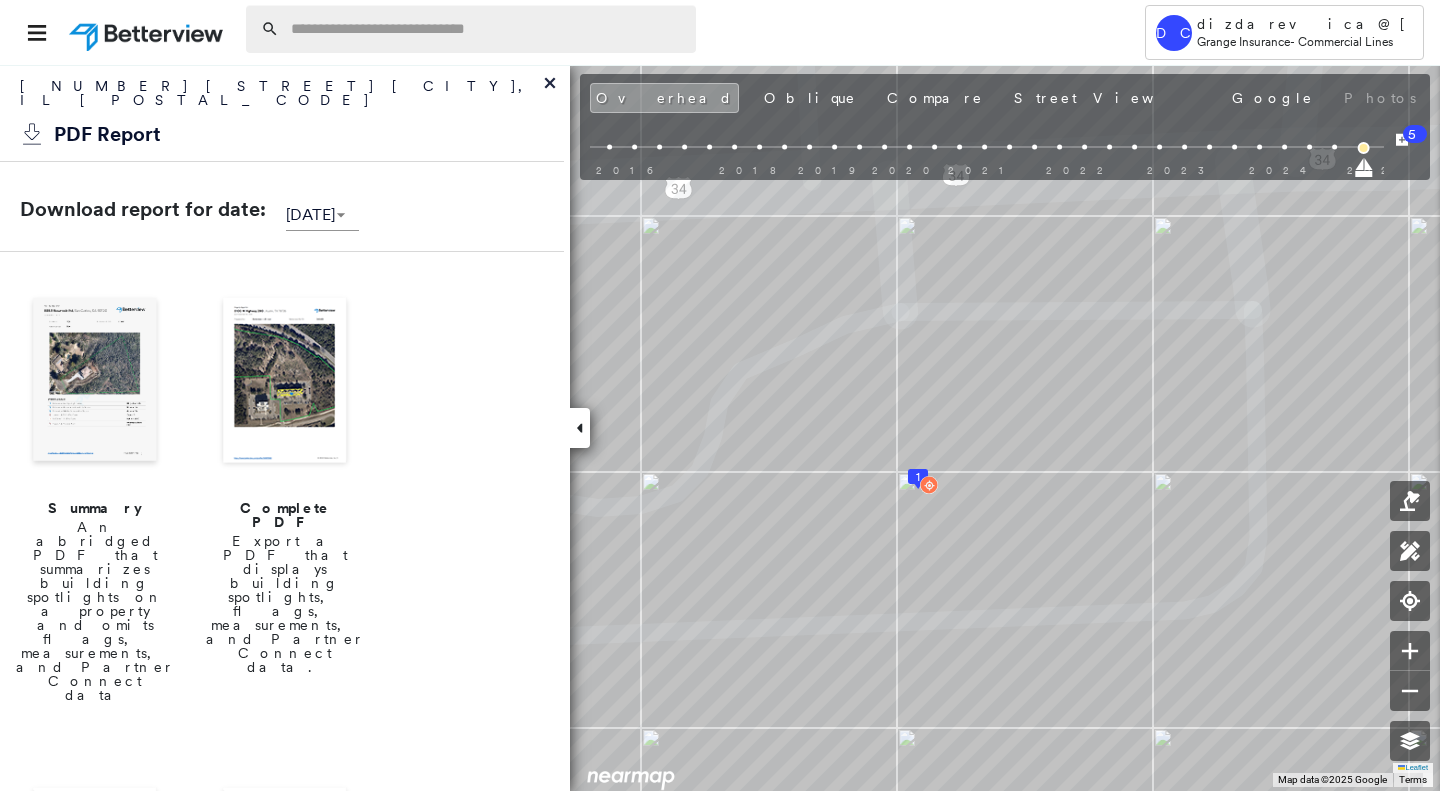 click at bounding box center [487, 29] 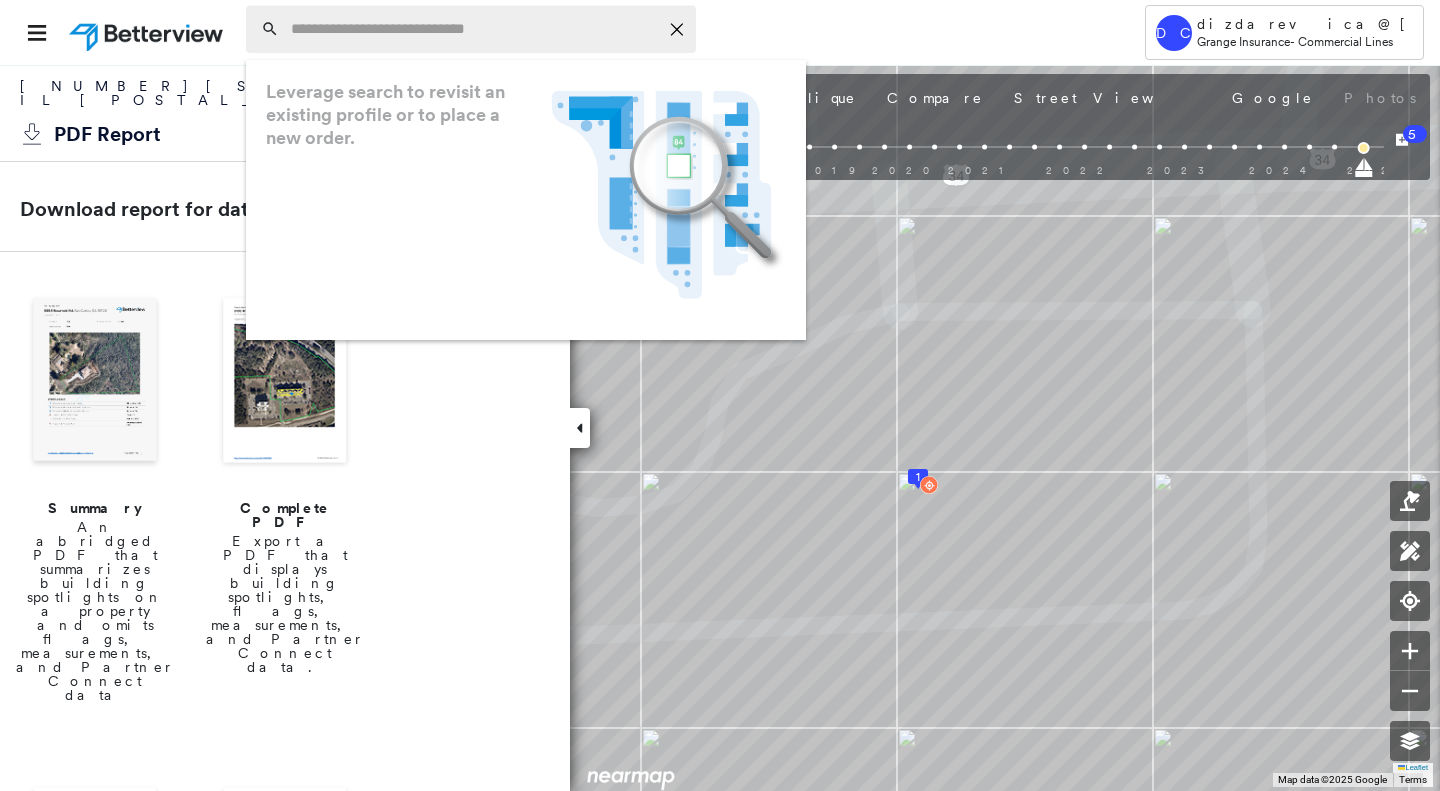 paste on "**********" 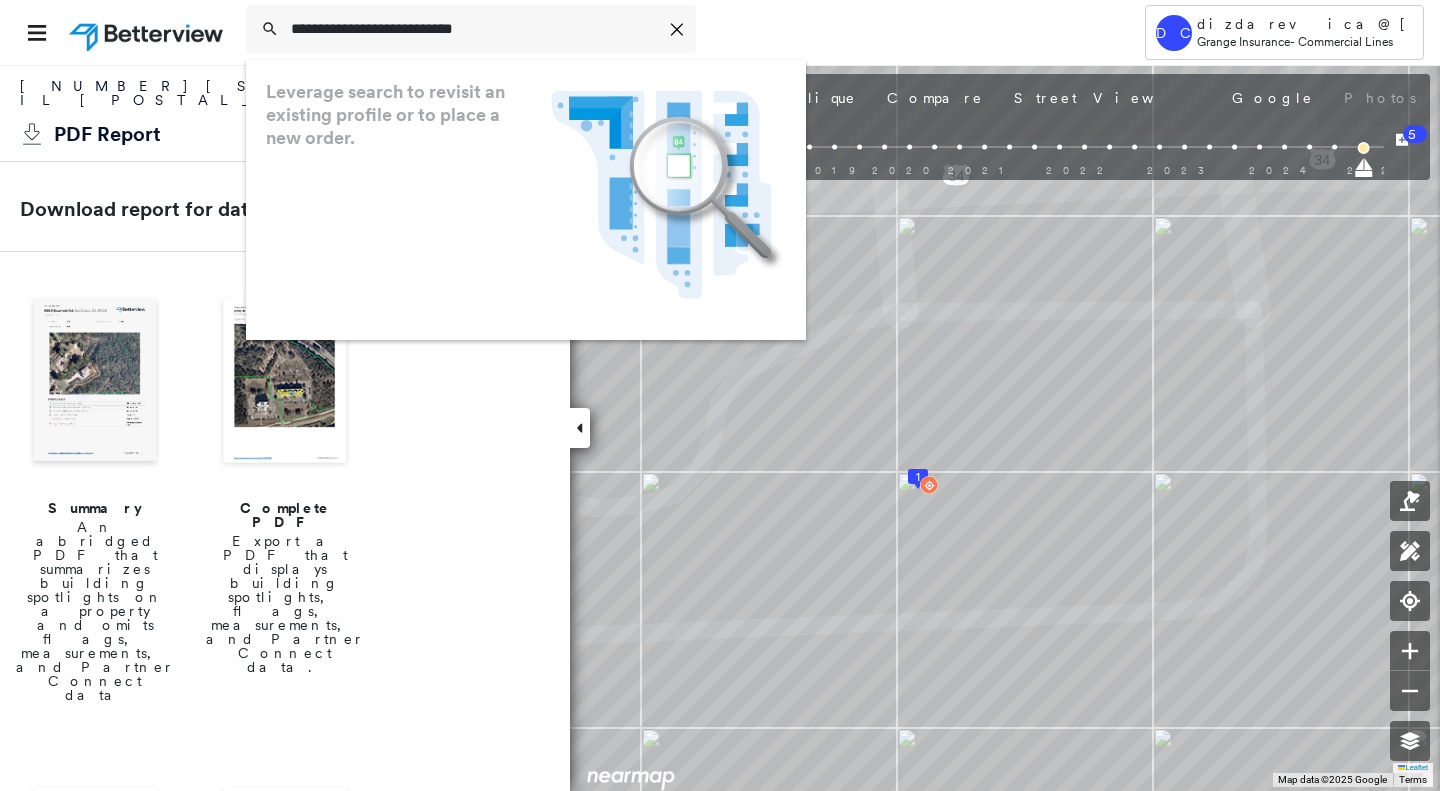 type on "**********" 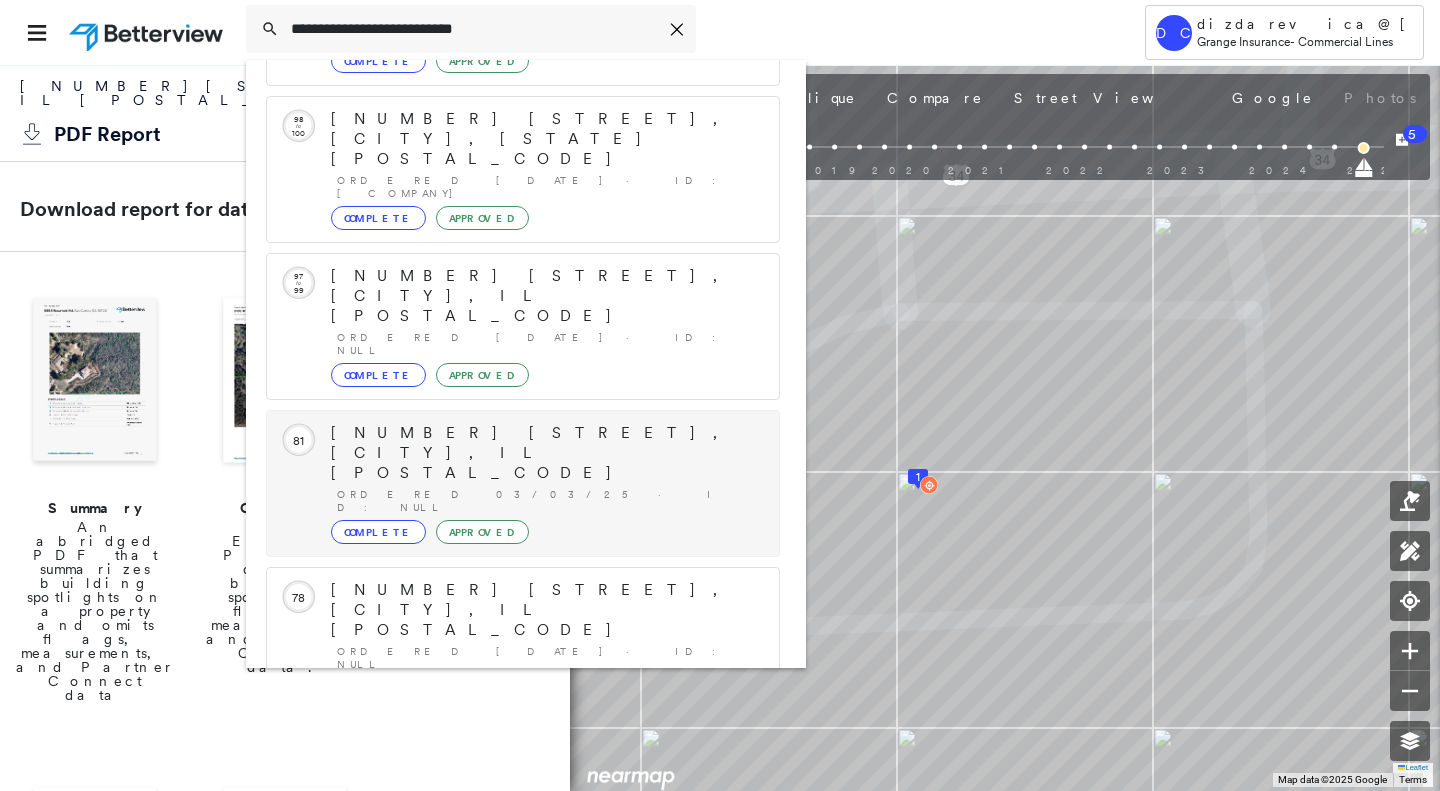 scroll, scrollTop: 211, scrollLeft: 0, axis: vertical 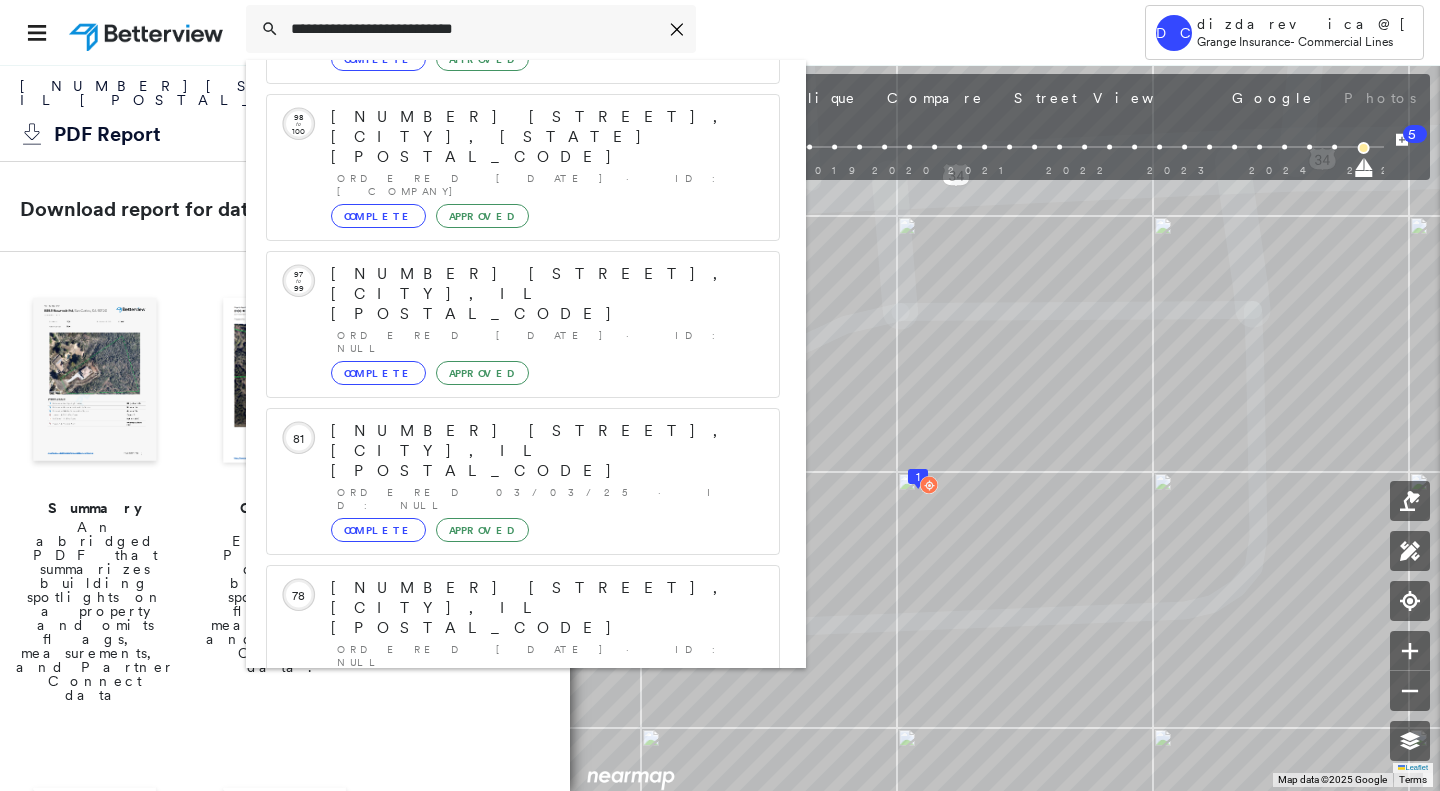 click on "[NUMBER] [STREET], [CITY], IL [POSTAL_CODE]" at bounding box center [501, 900] 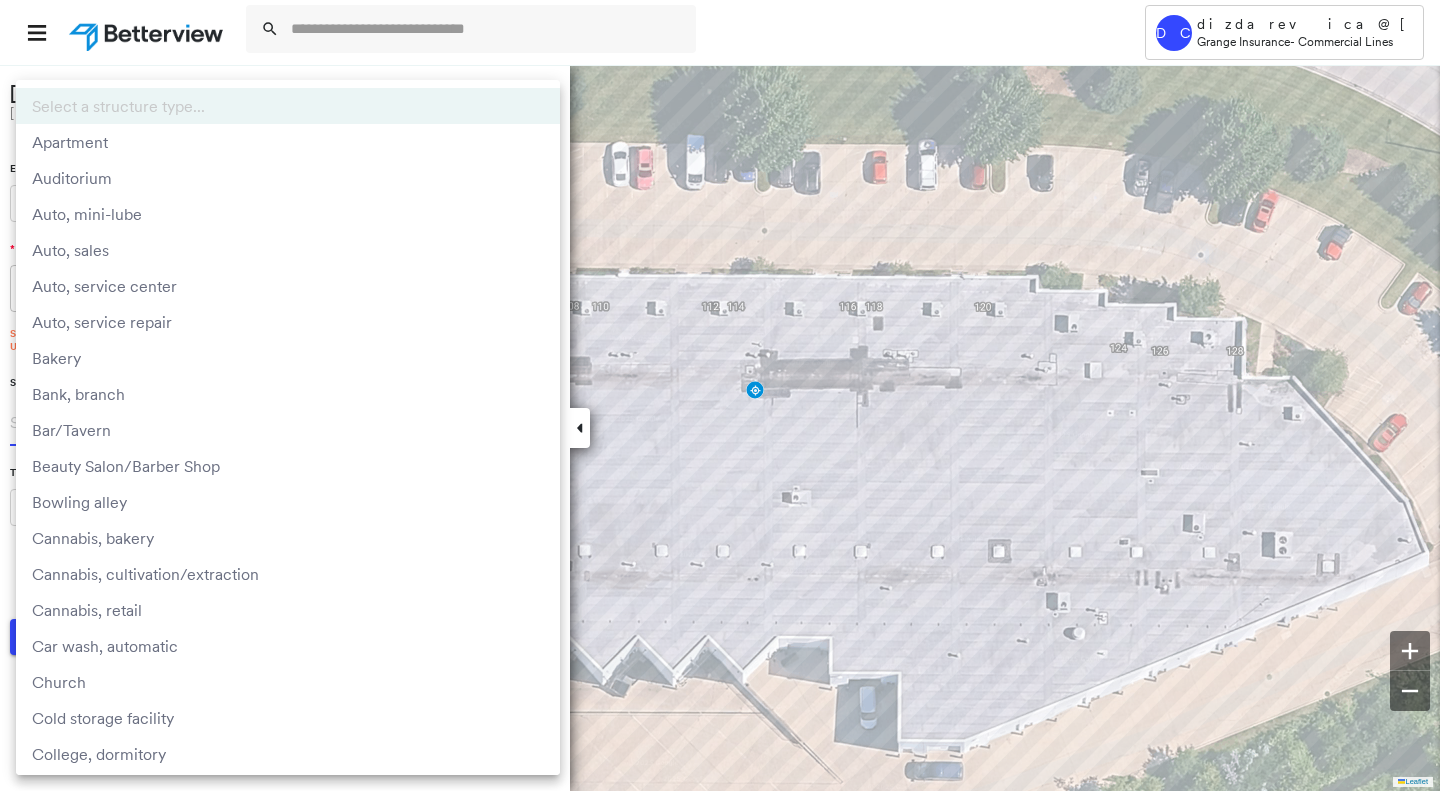 click on "**********" at bounding box center [720, 395] 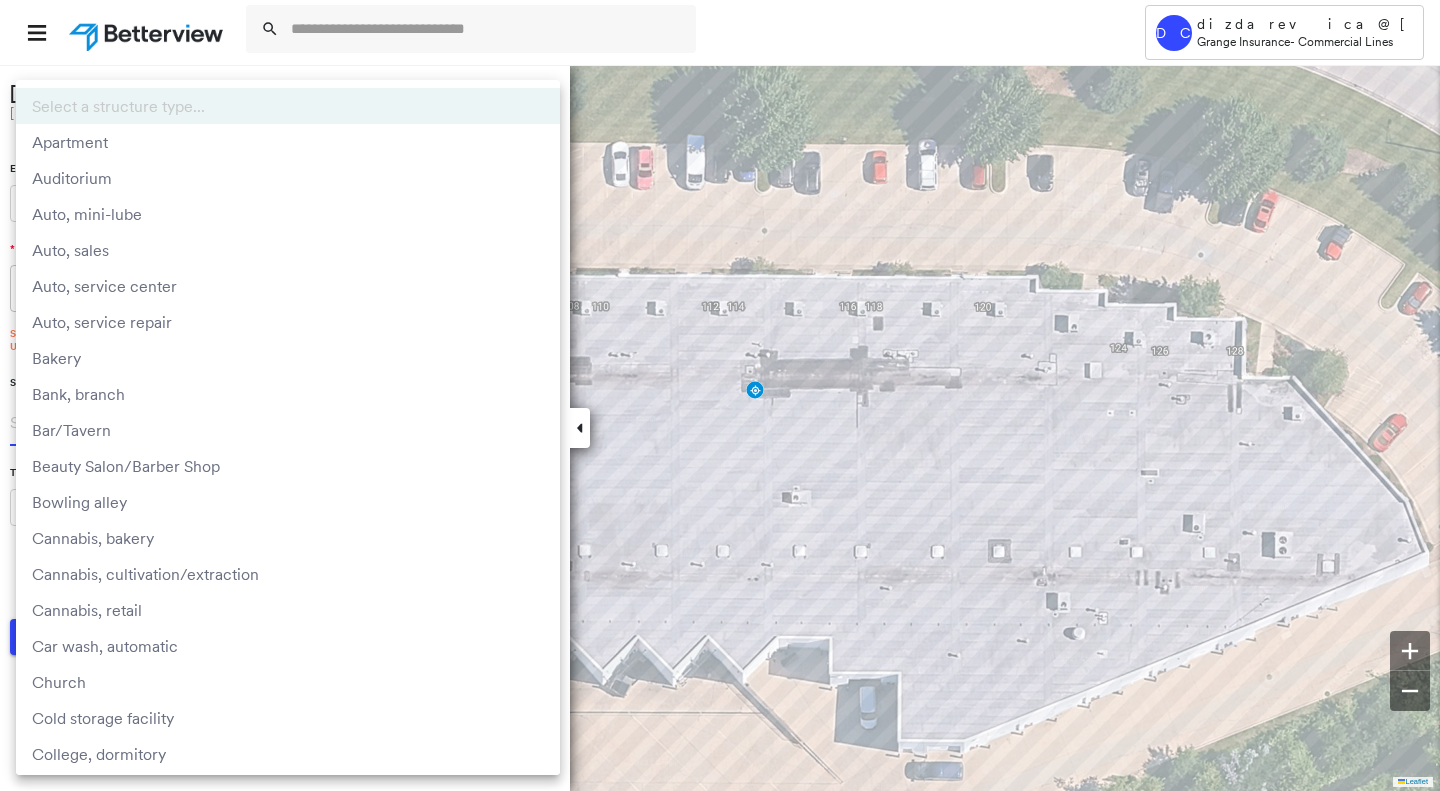 type 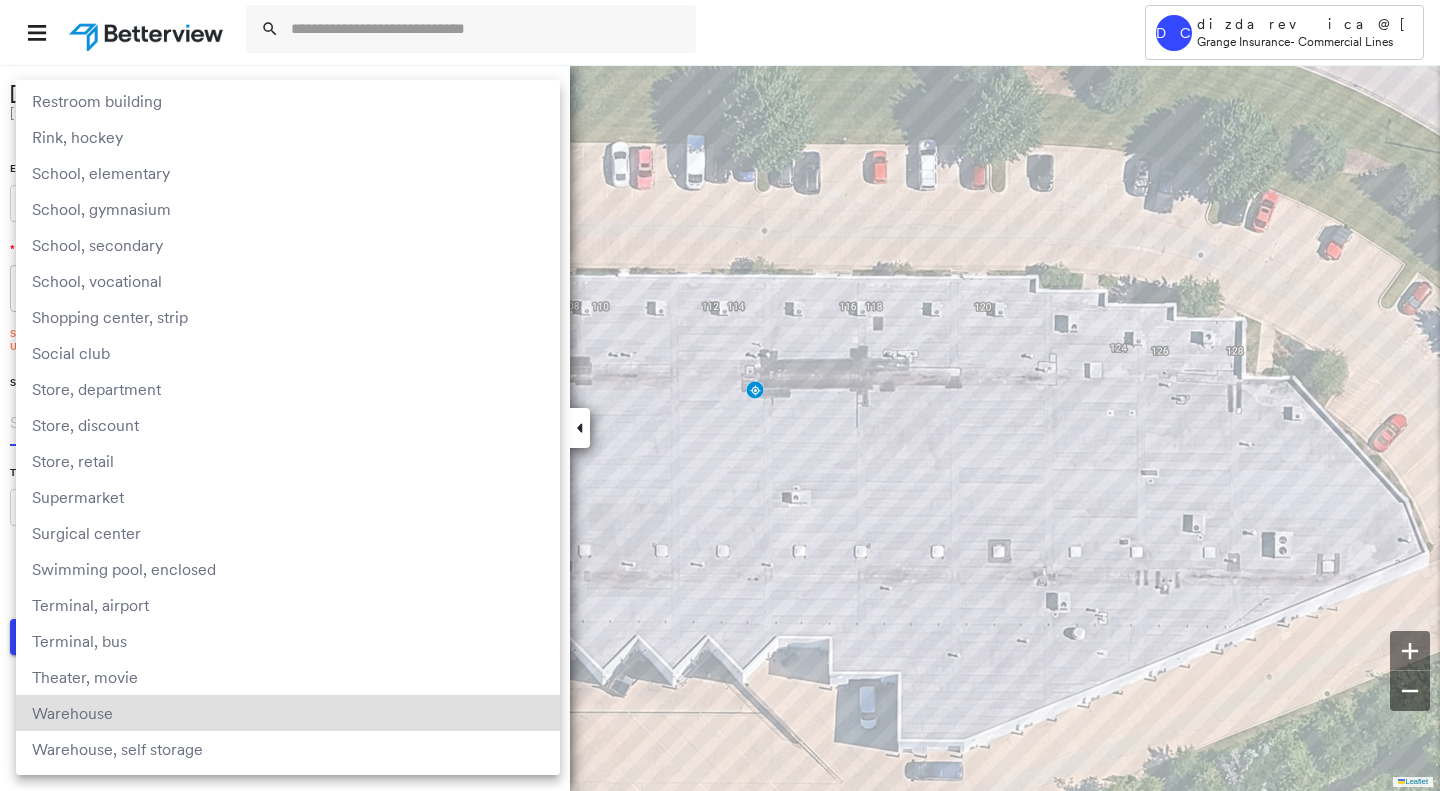 type 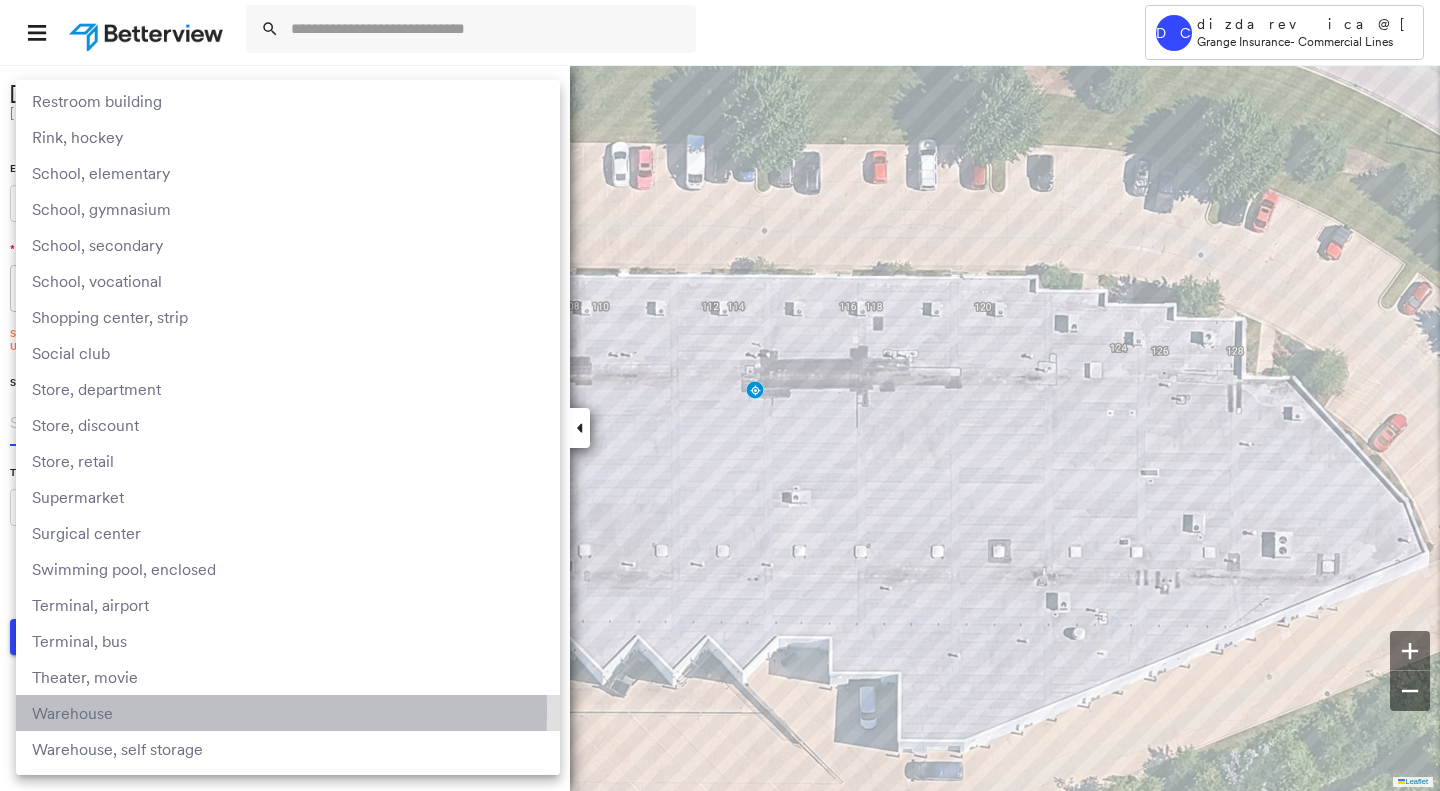 click on "Warehouse" at bounding box center (288, 713) 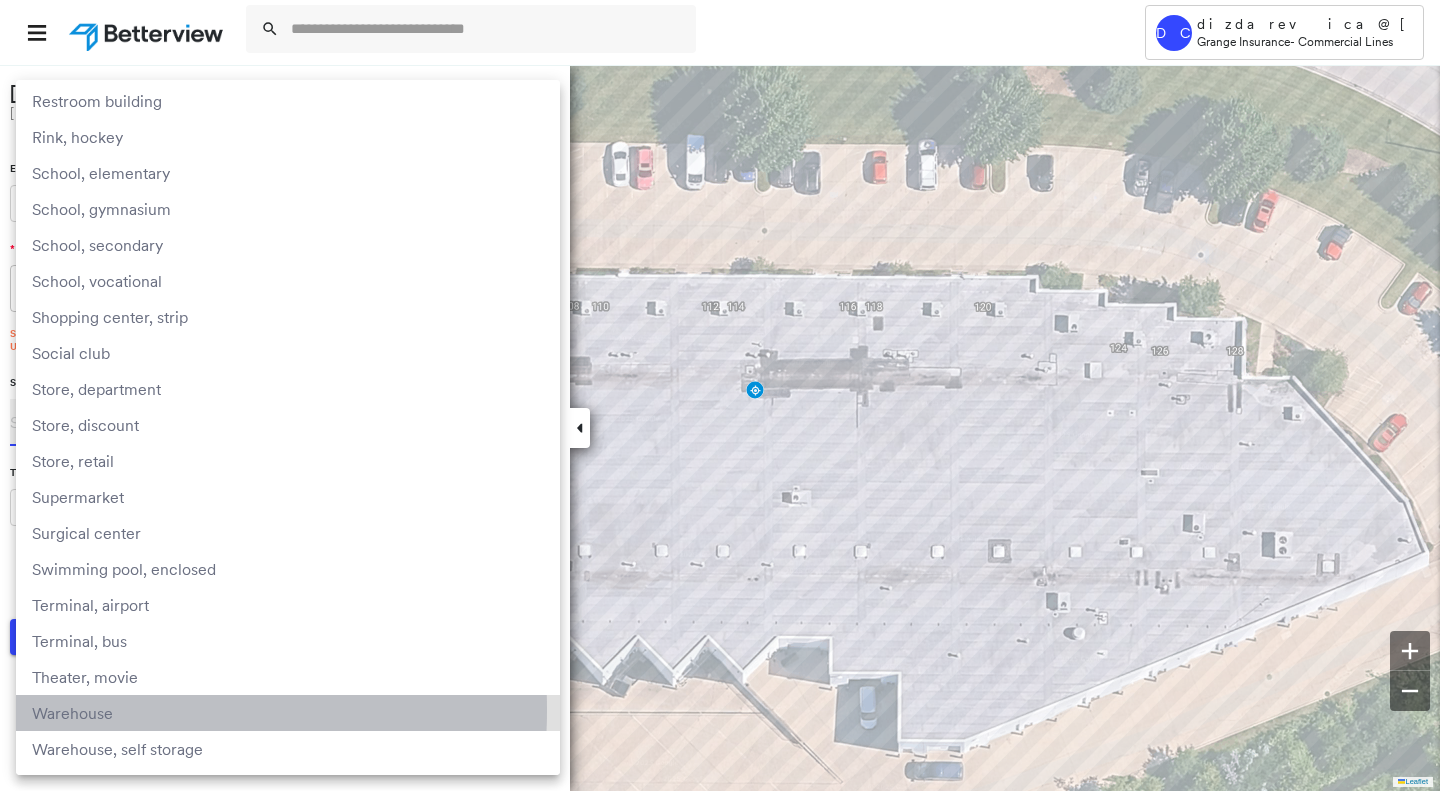 type on "*********" 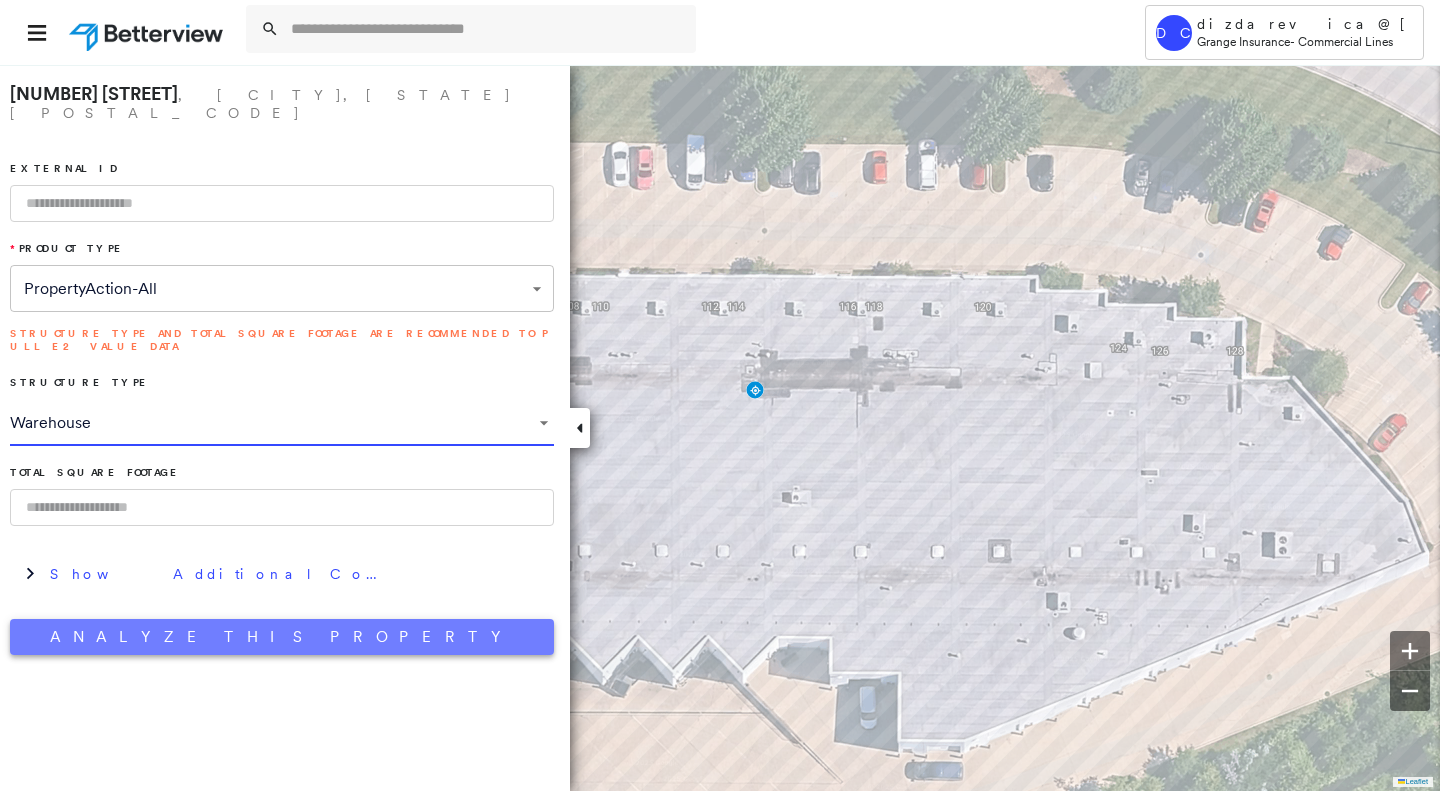 click on "Analyze This Property" at bounding box center (282, 637) 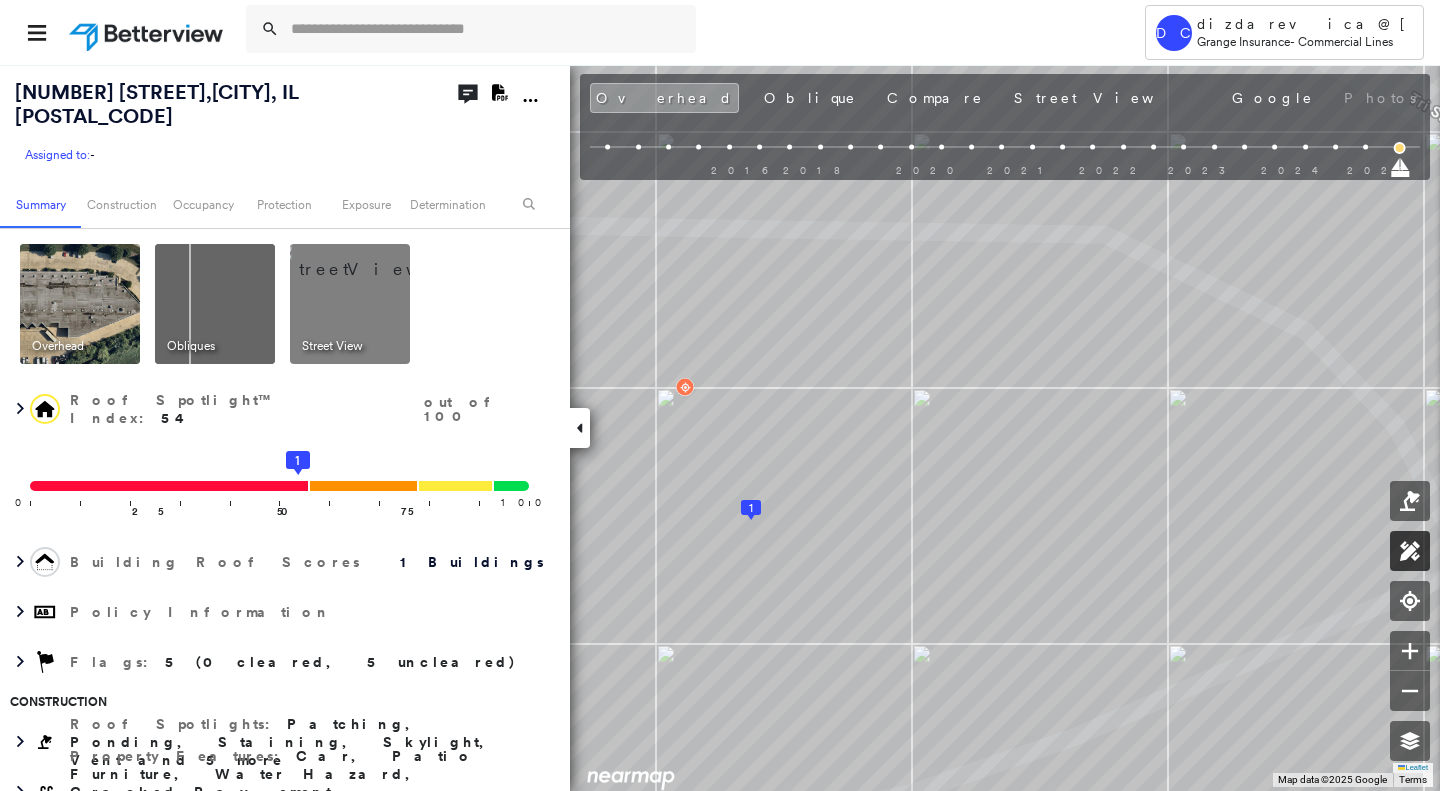 click 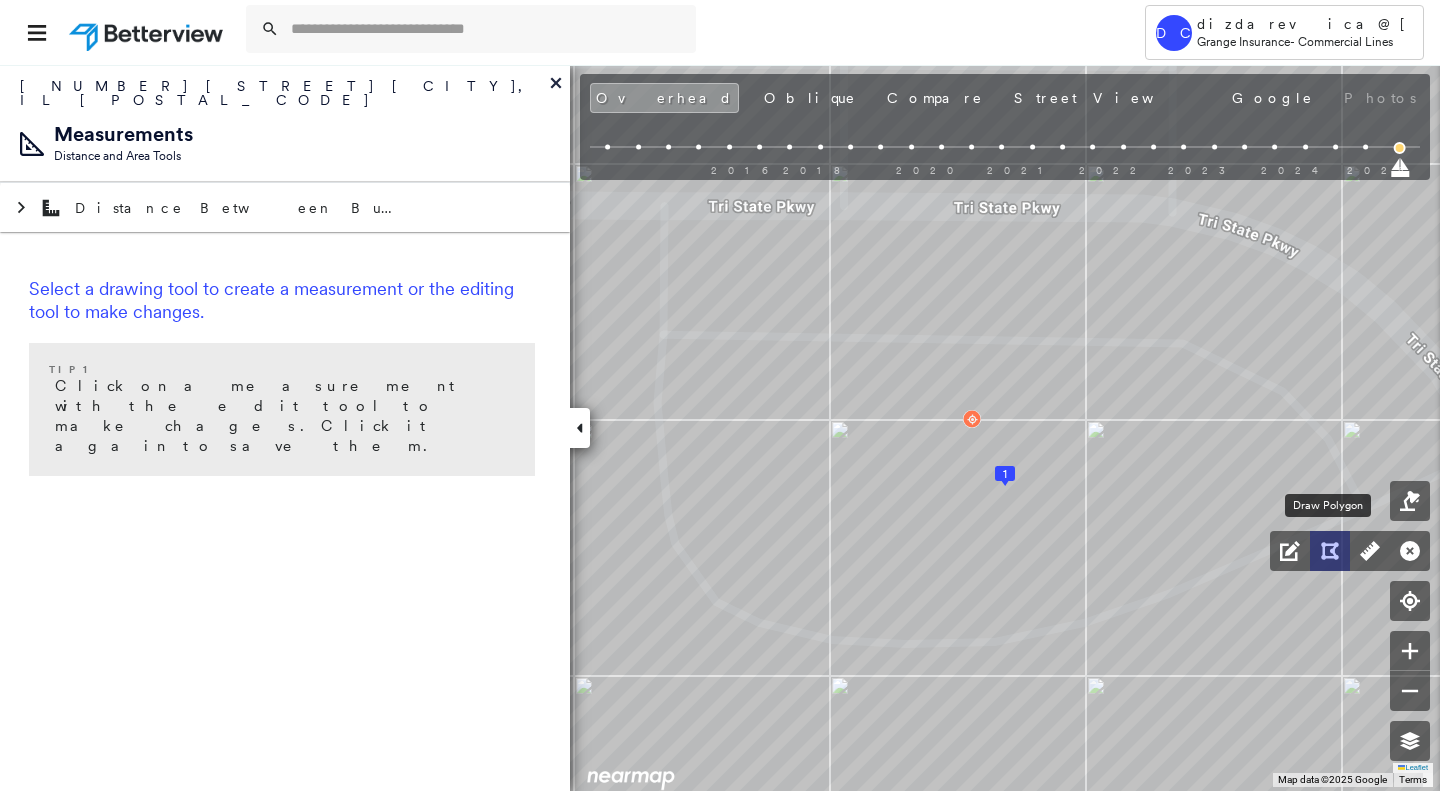 click 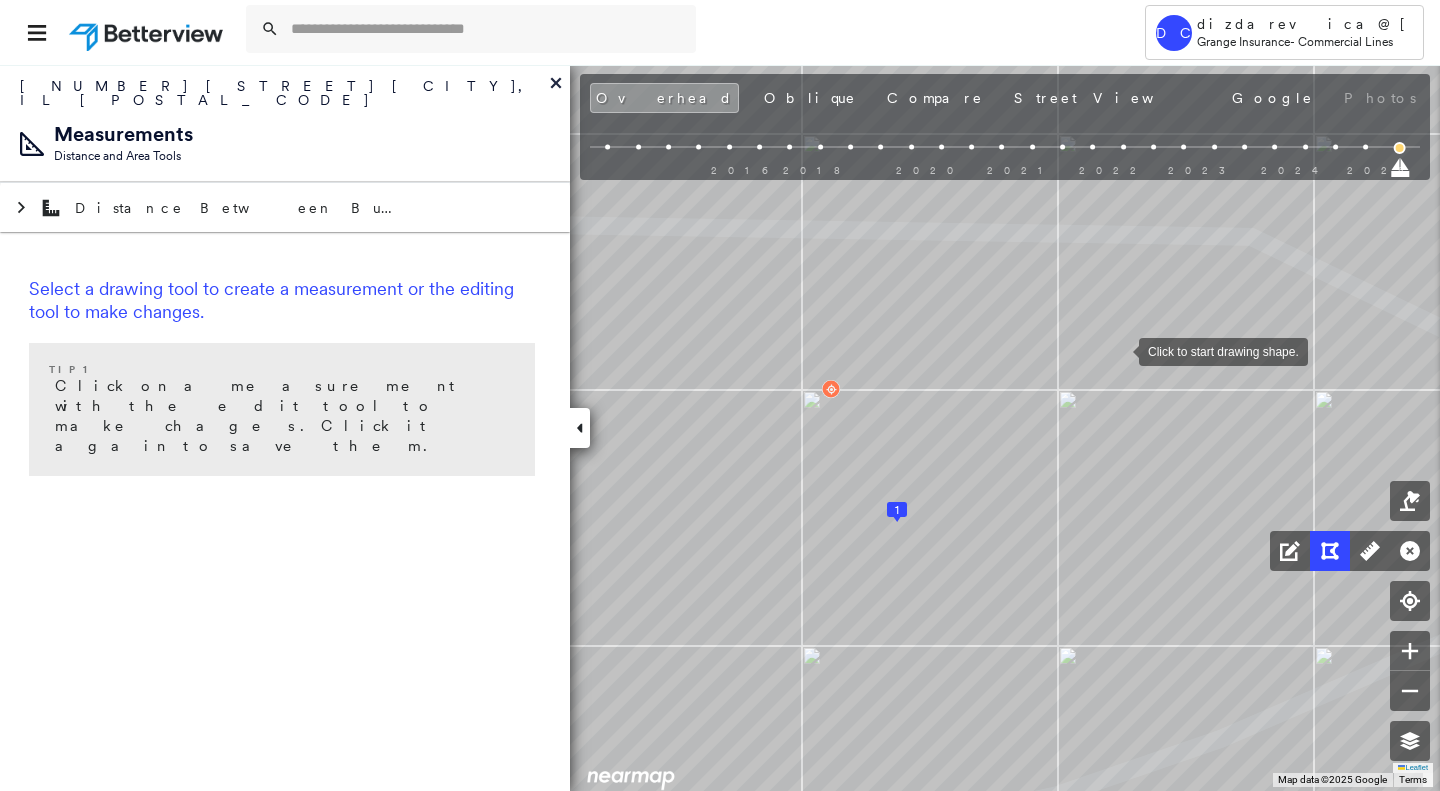 drag, startPoint x: 1159, startPoint y: 414, endPoint x: 1120, endPoint y: 329, distance: 93.52005 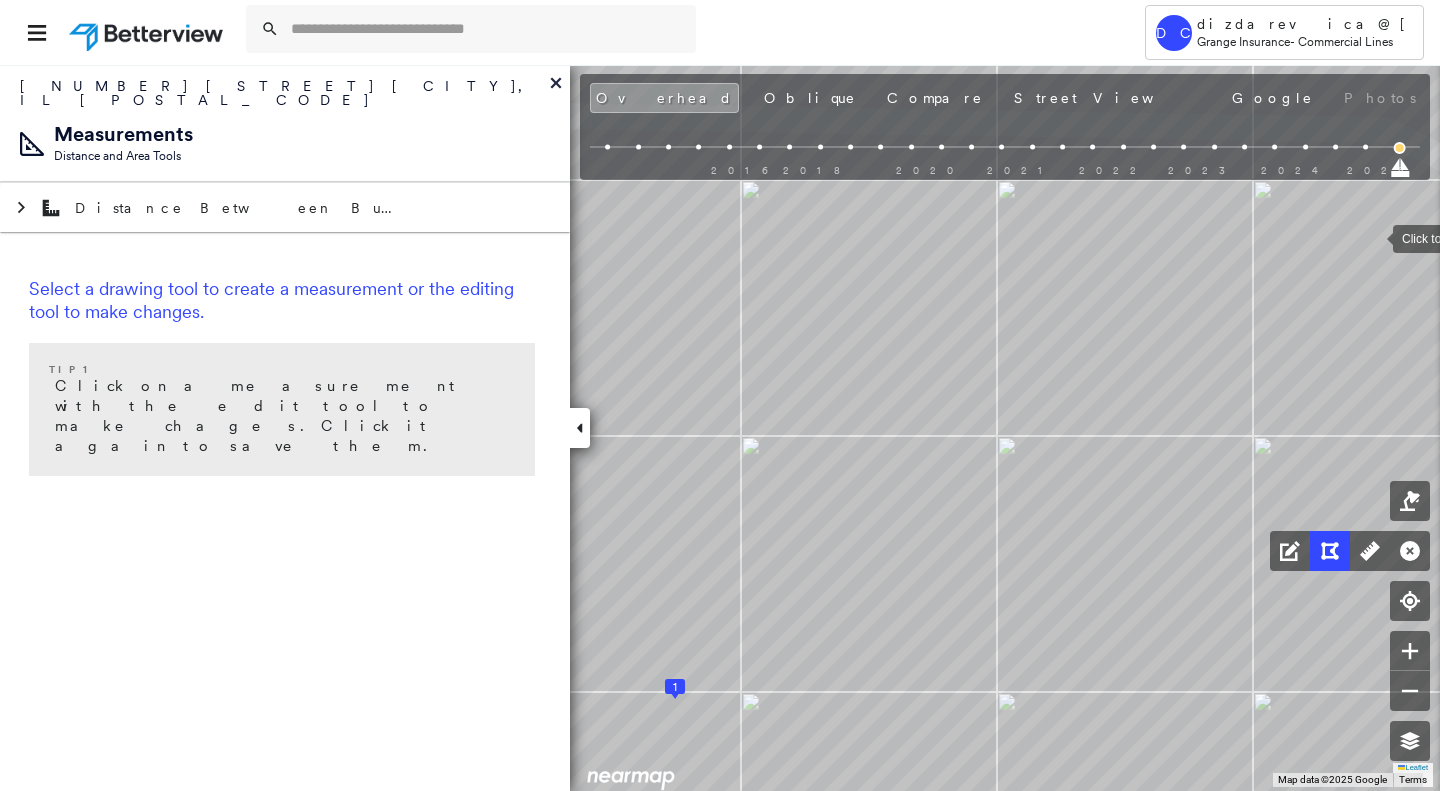 click at bounding box center (1373, 237) 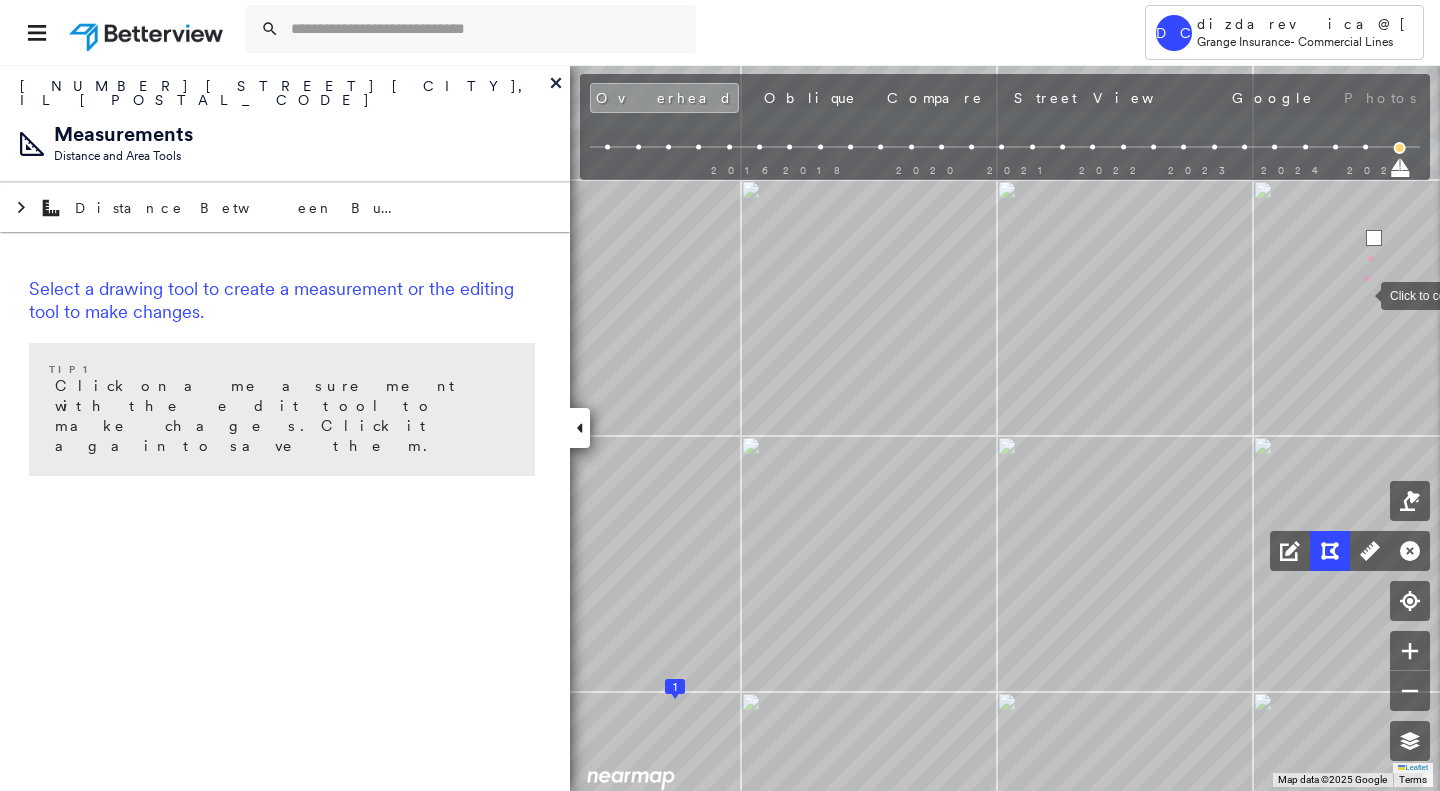 click at bounding box center (1361, 294) 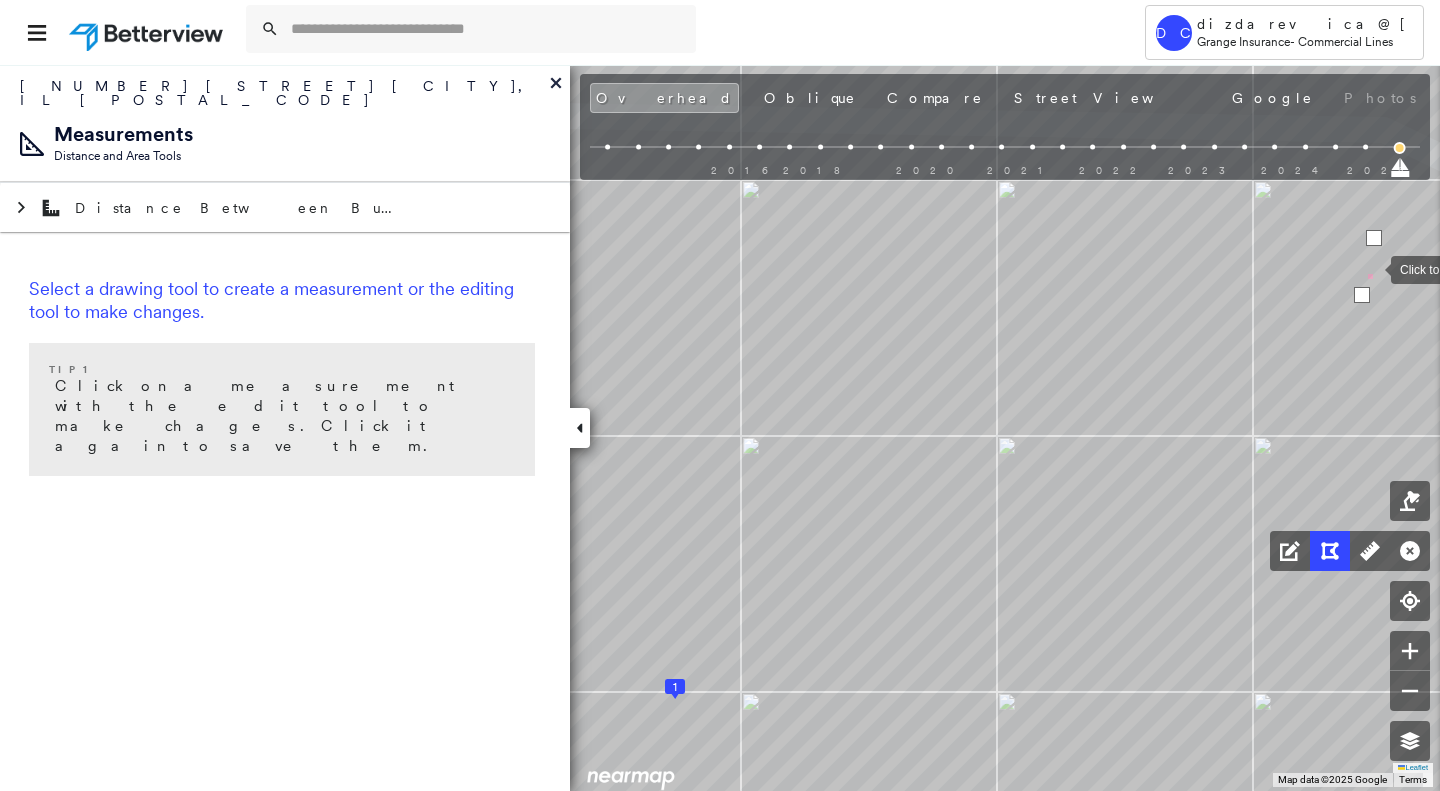 click at bounding box center (1371, 268) 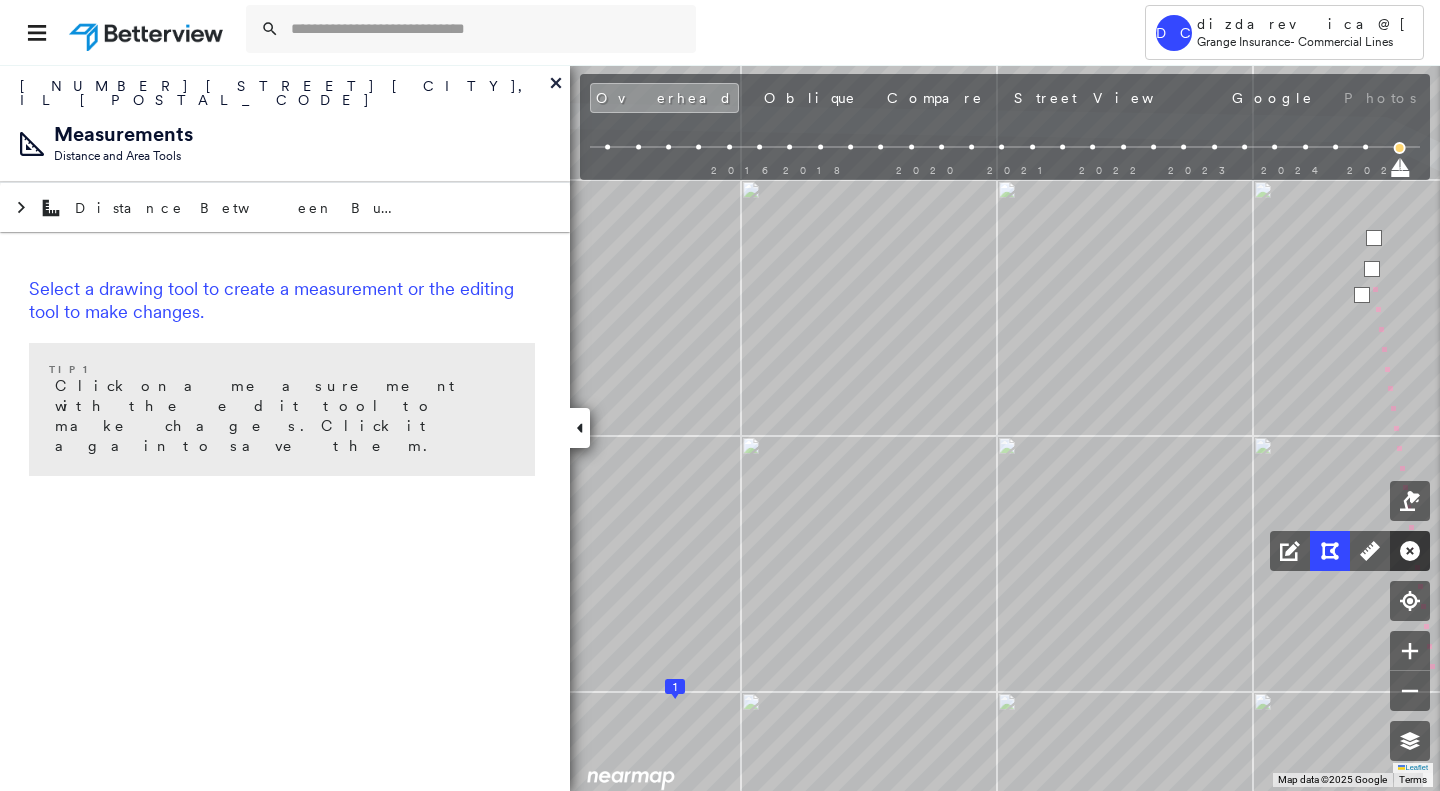 click 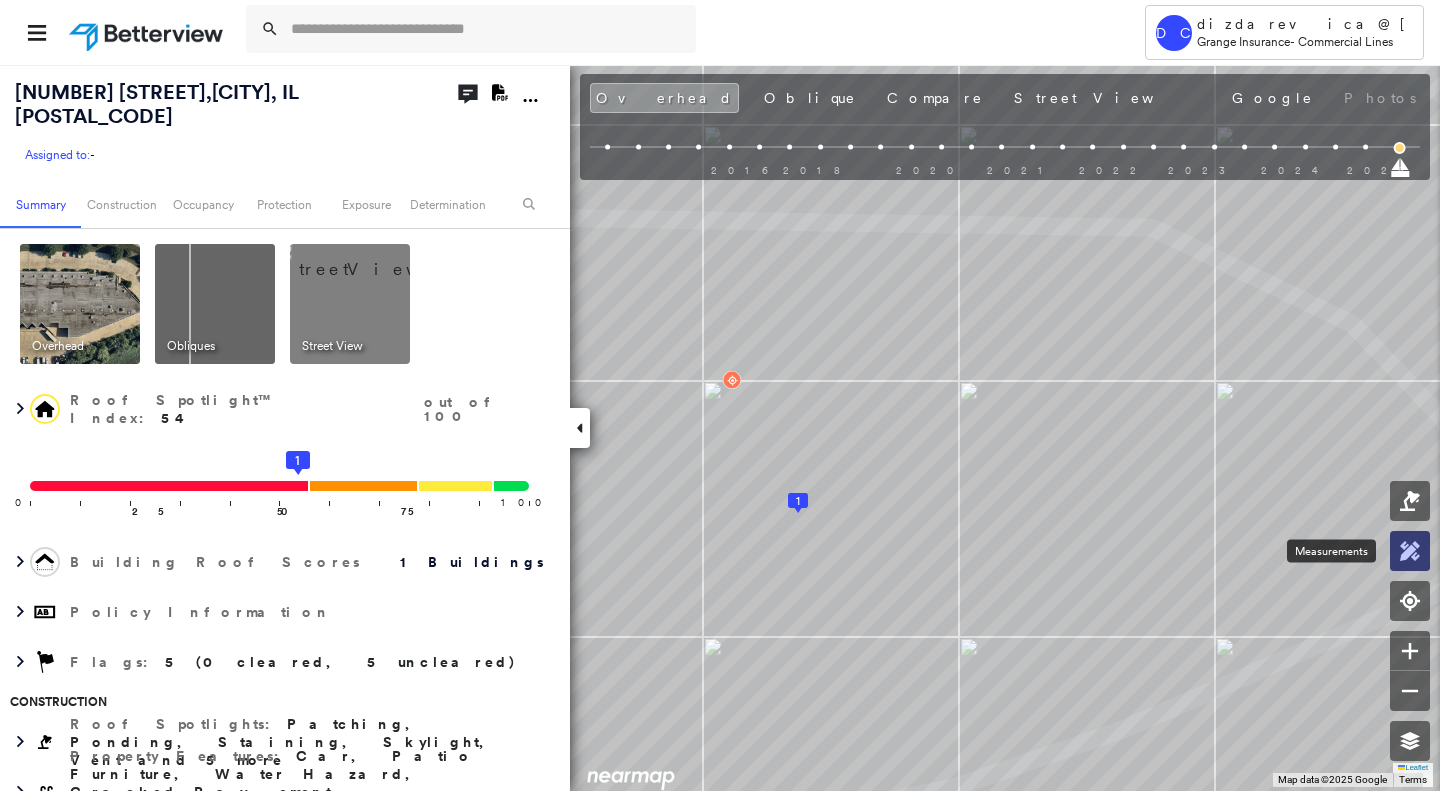 click 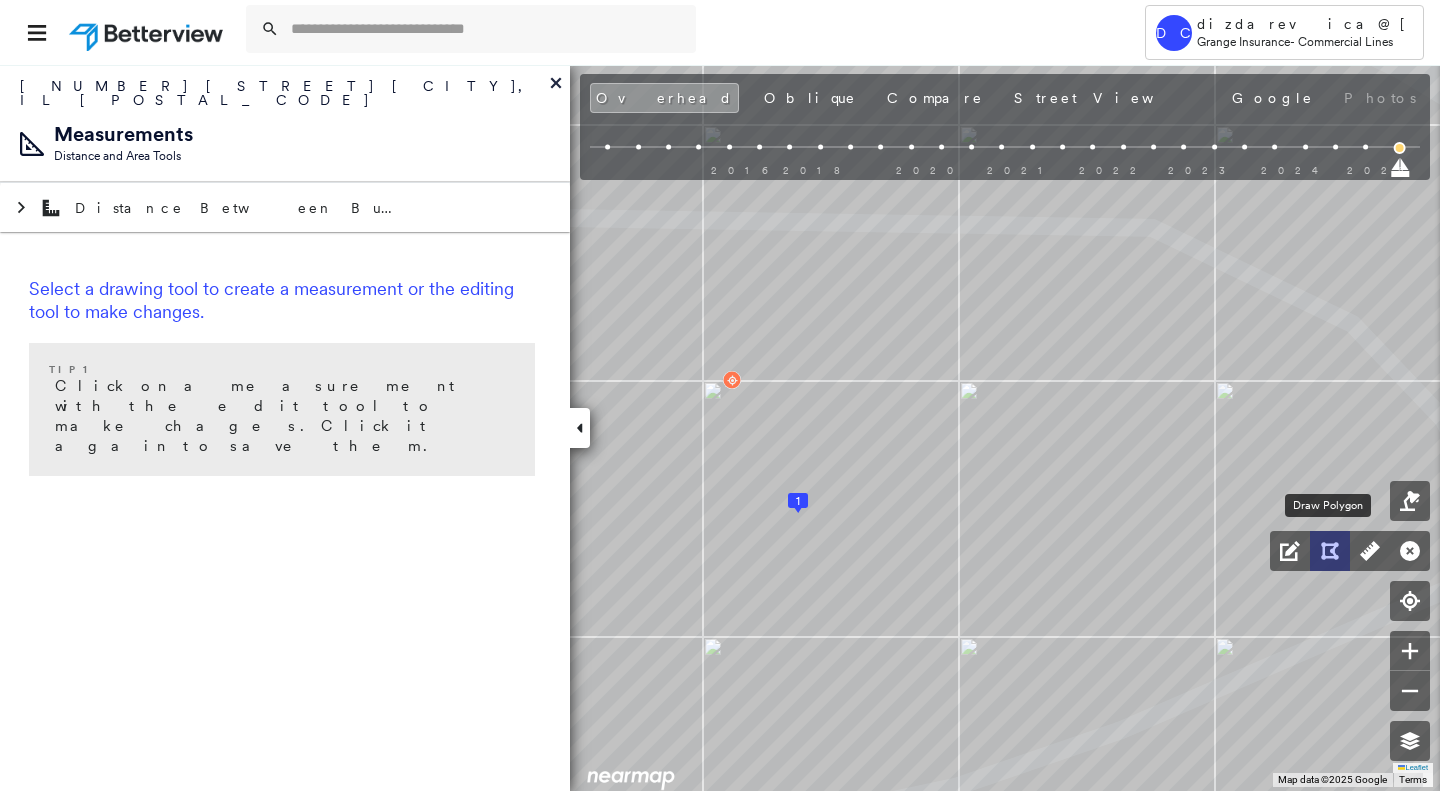 click 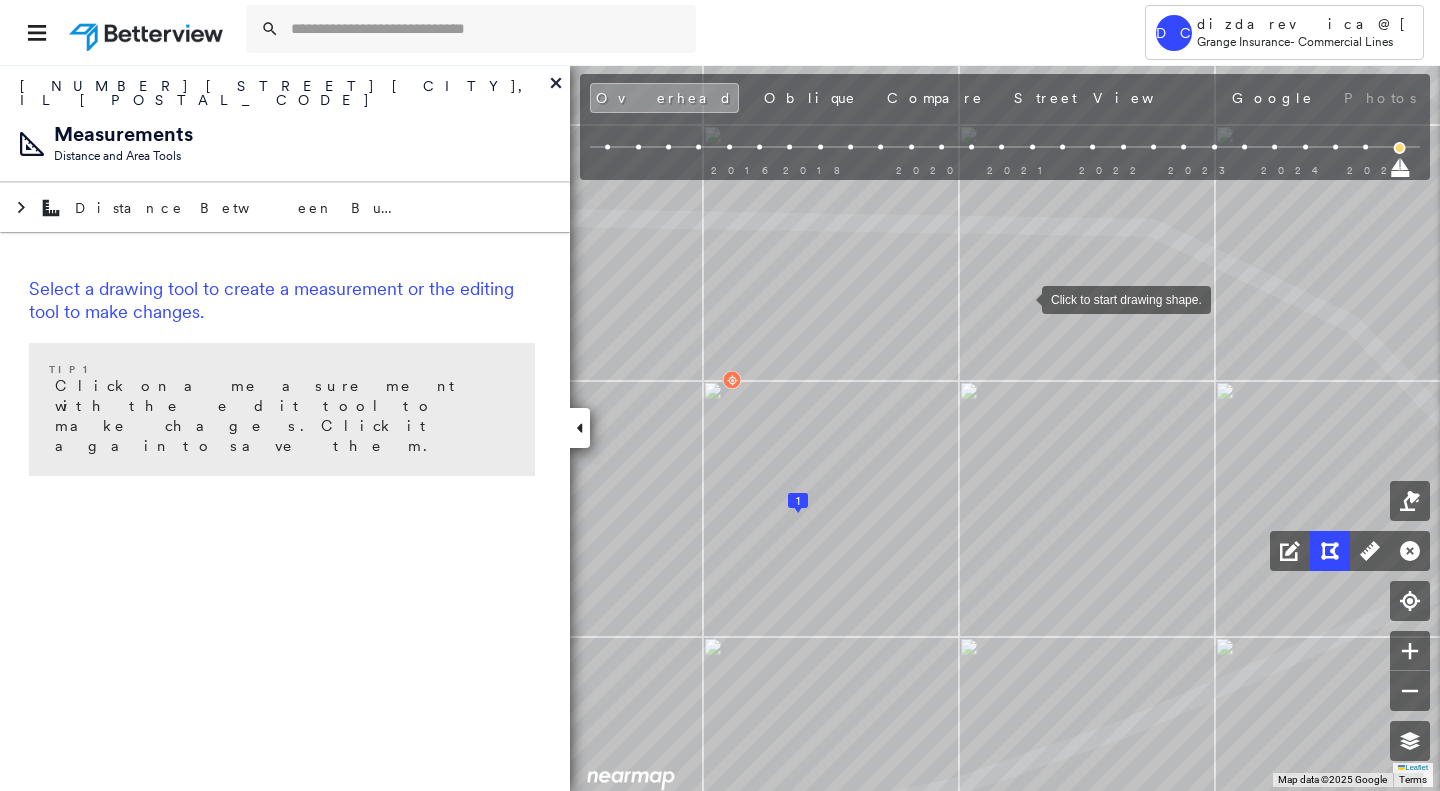 click at bounding box center (1022, 298) 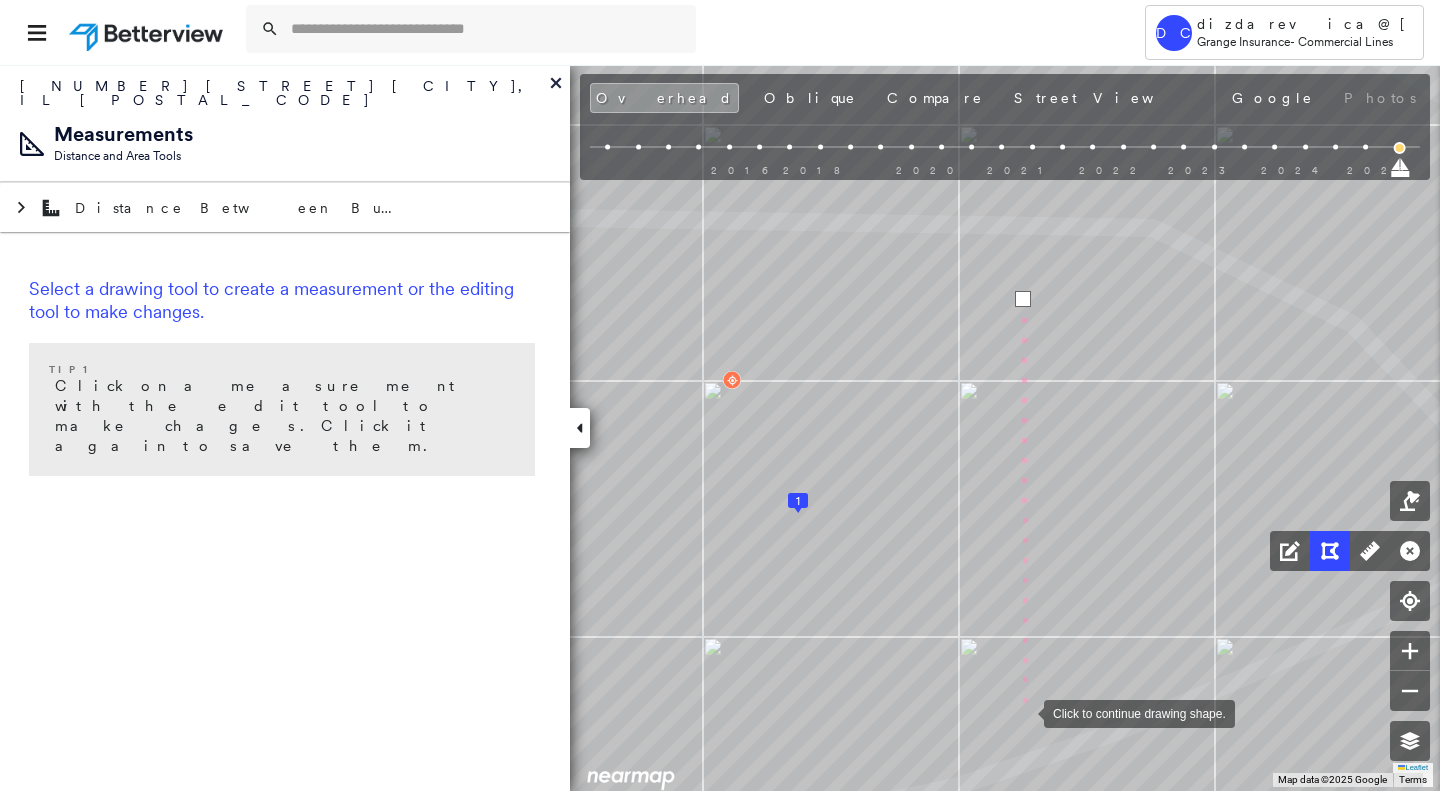 click at bounding box center [1024, 712] 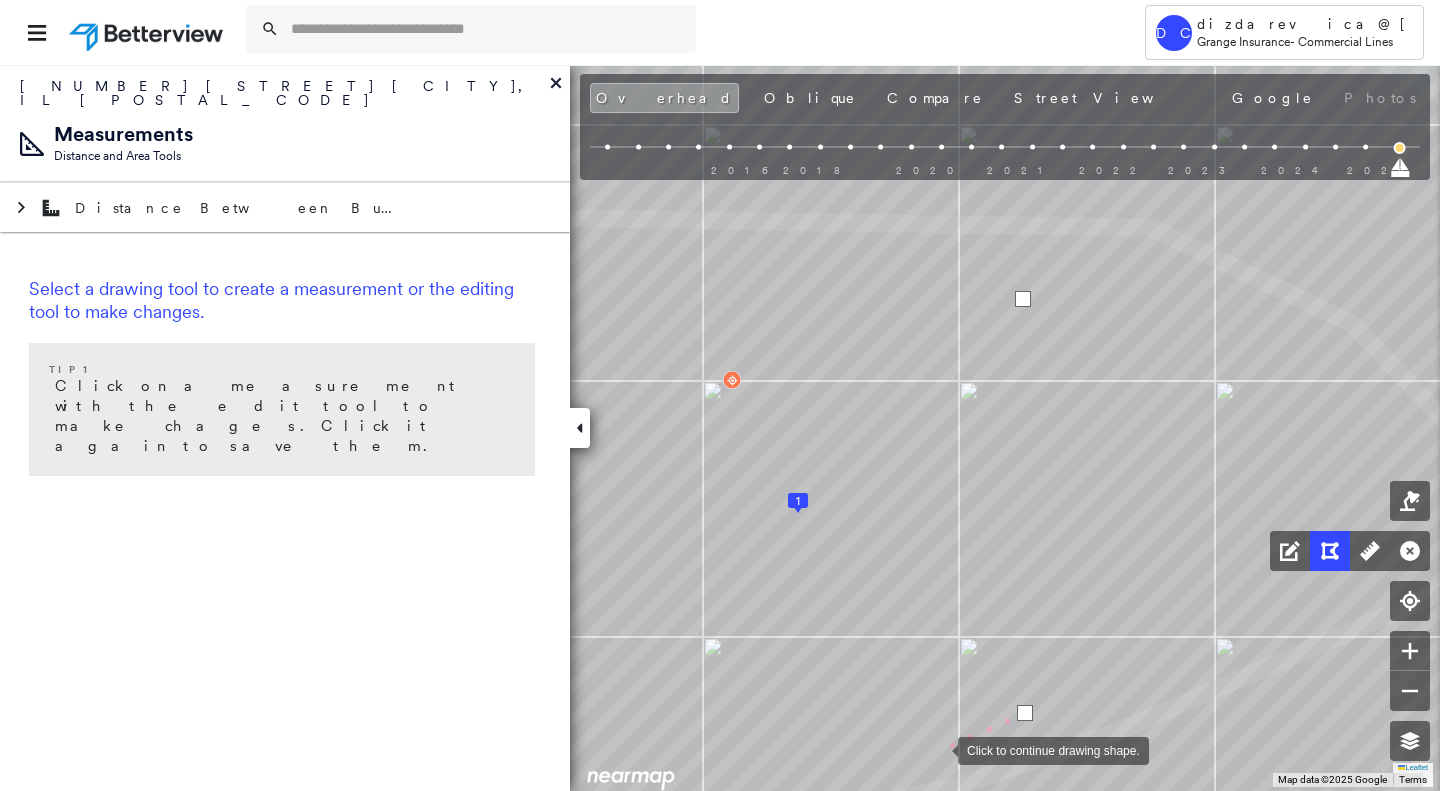 click at bounding box center [938, 749] 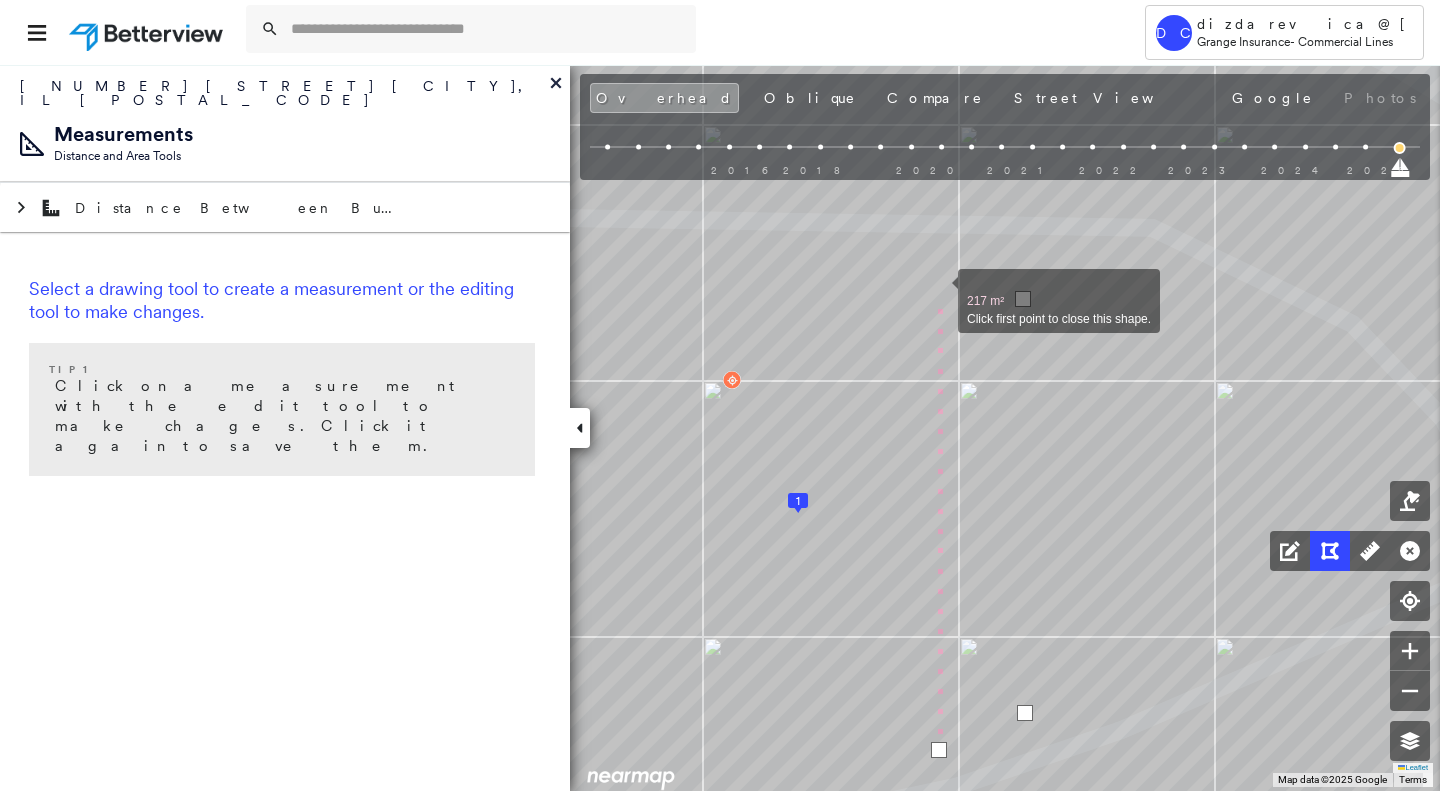 click at bounding box center (938, 290) 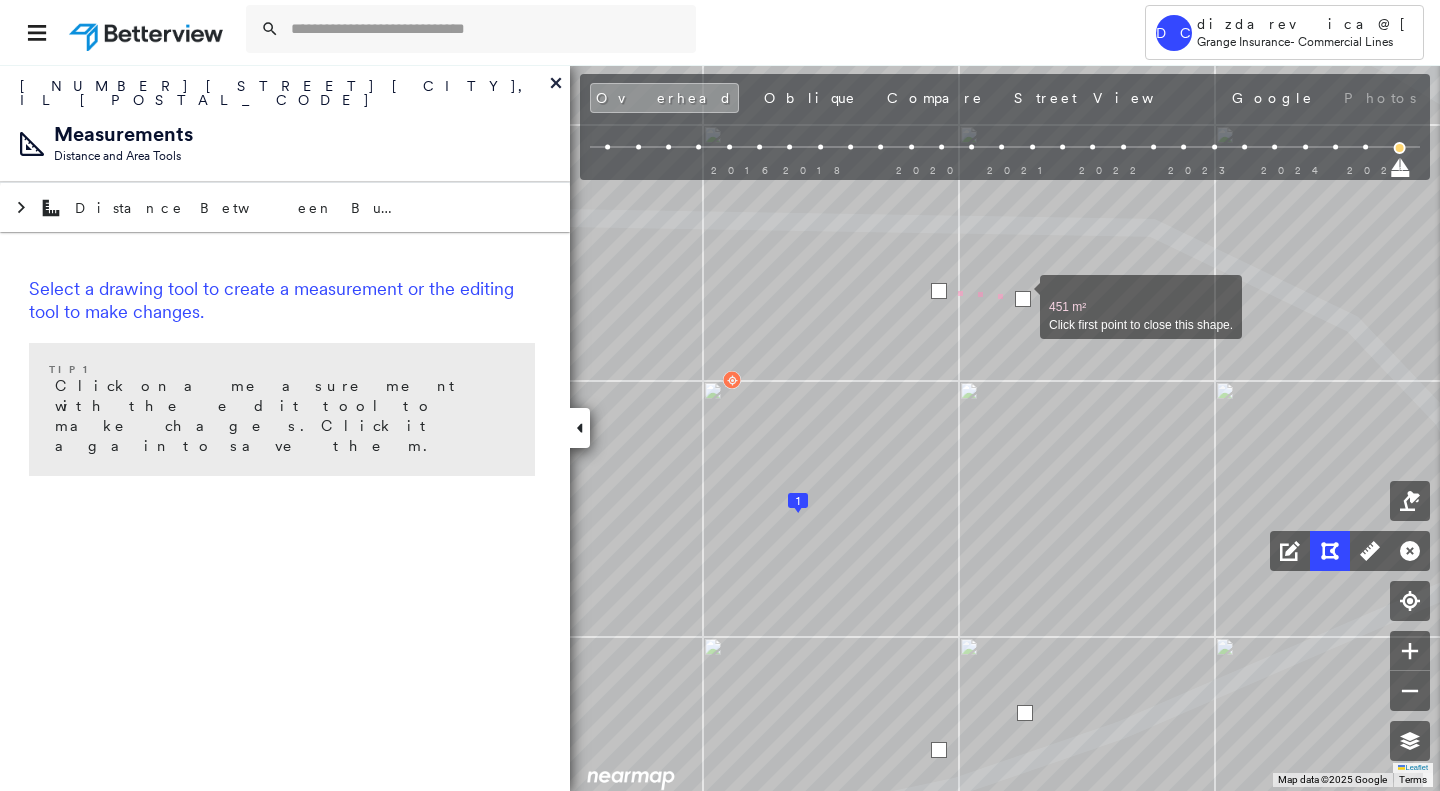 click at bounding box center (1023, 299) 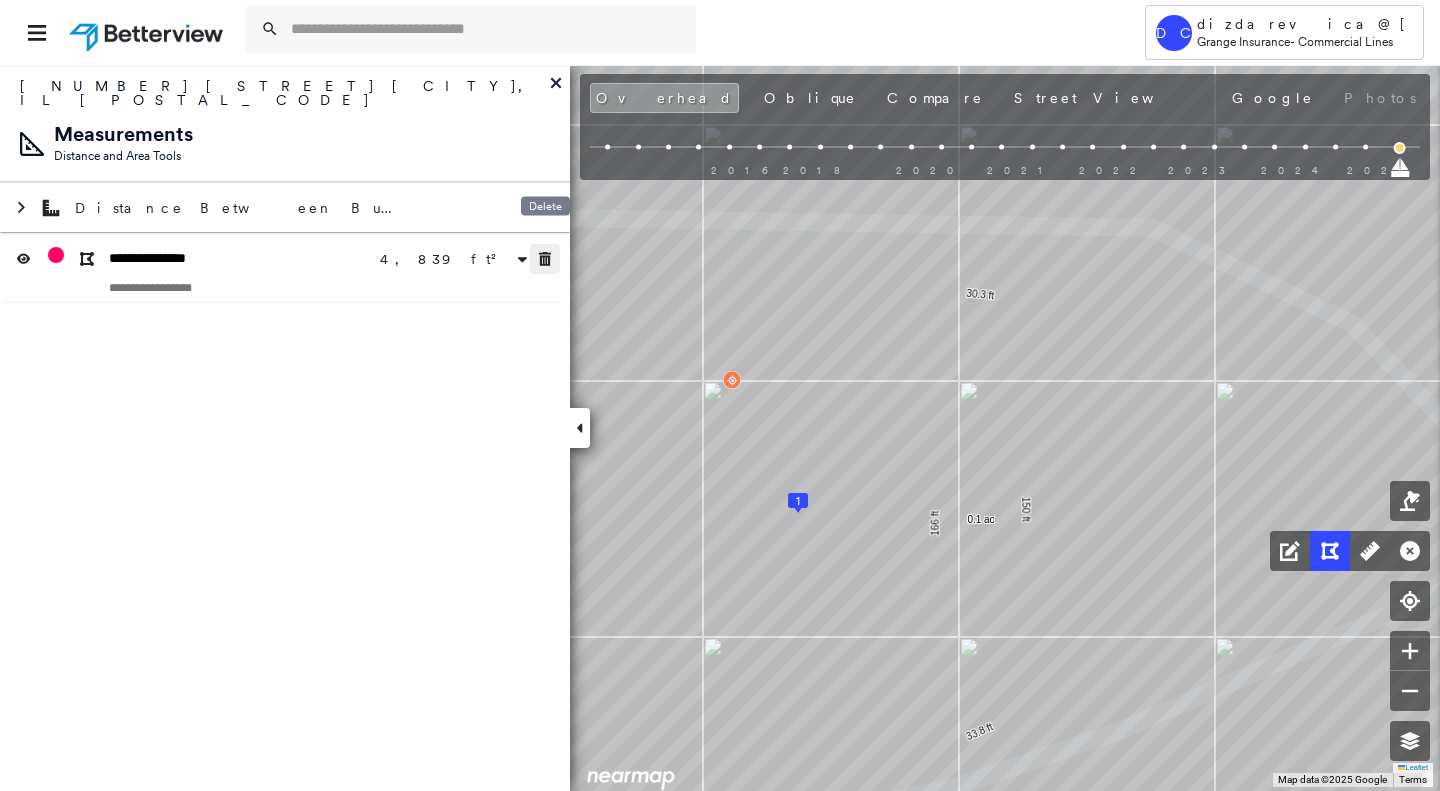 click 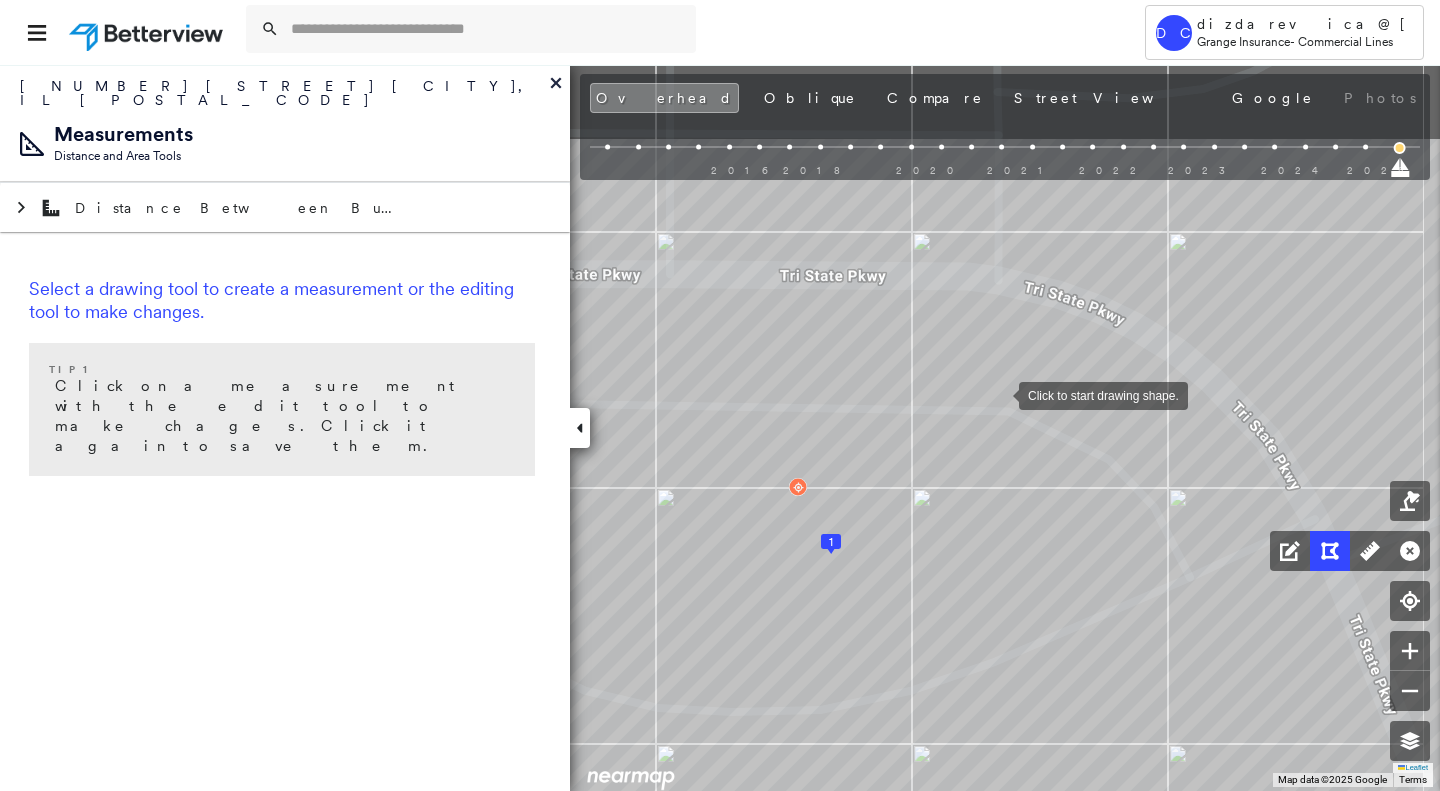 drag, startPoint x: 1064, startPoint y: 309, endPoint x: 1000, endPoint y: 393, distance: 105.60303 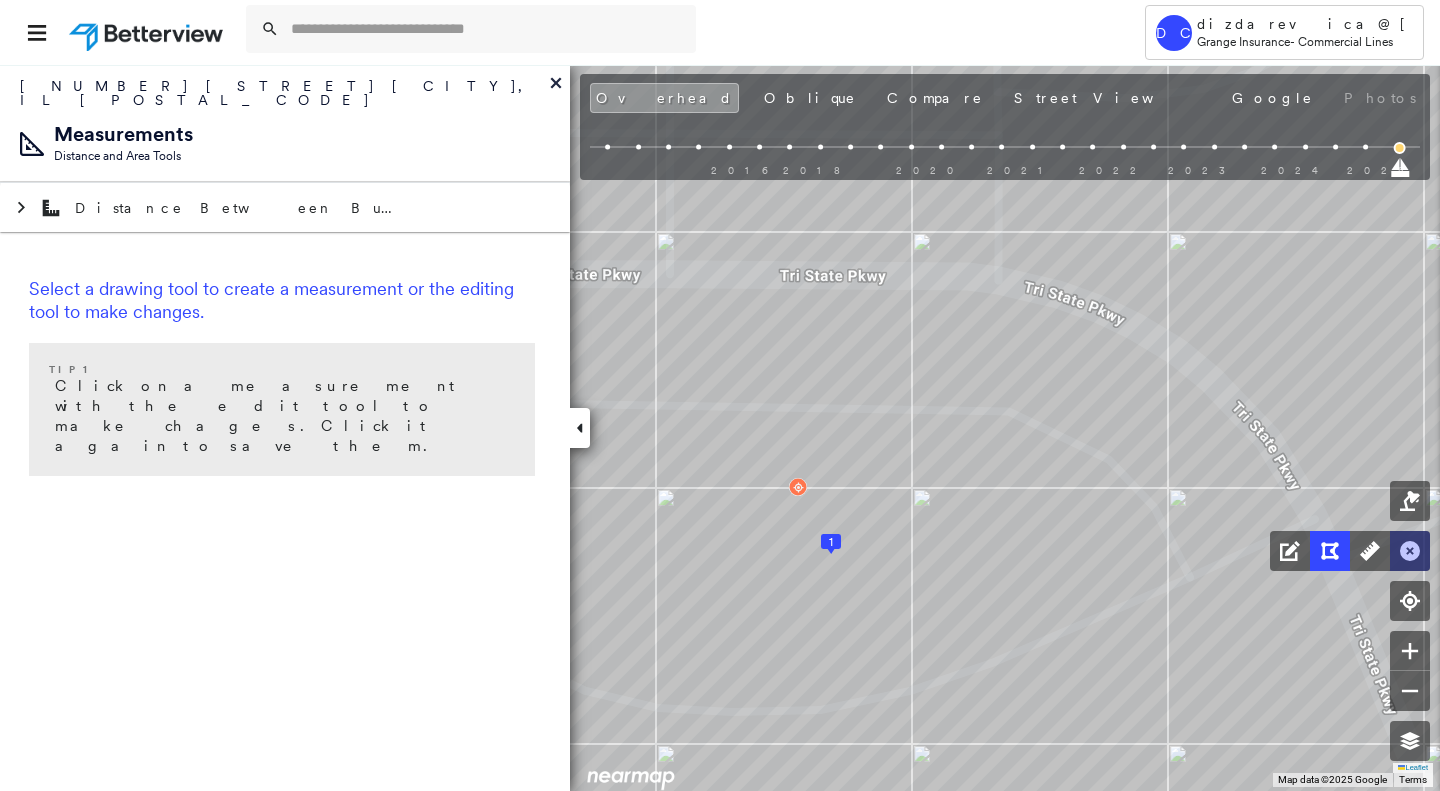 click 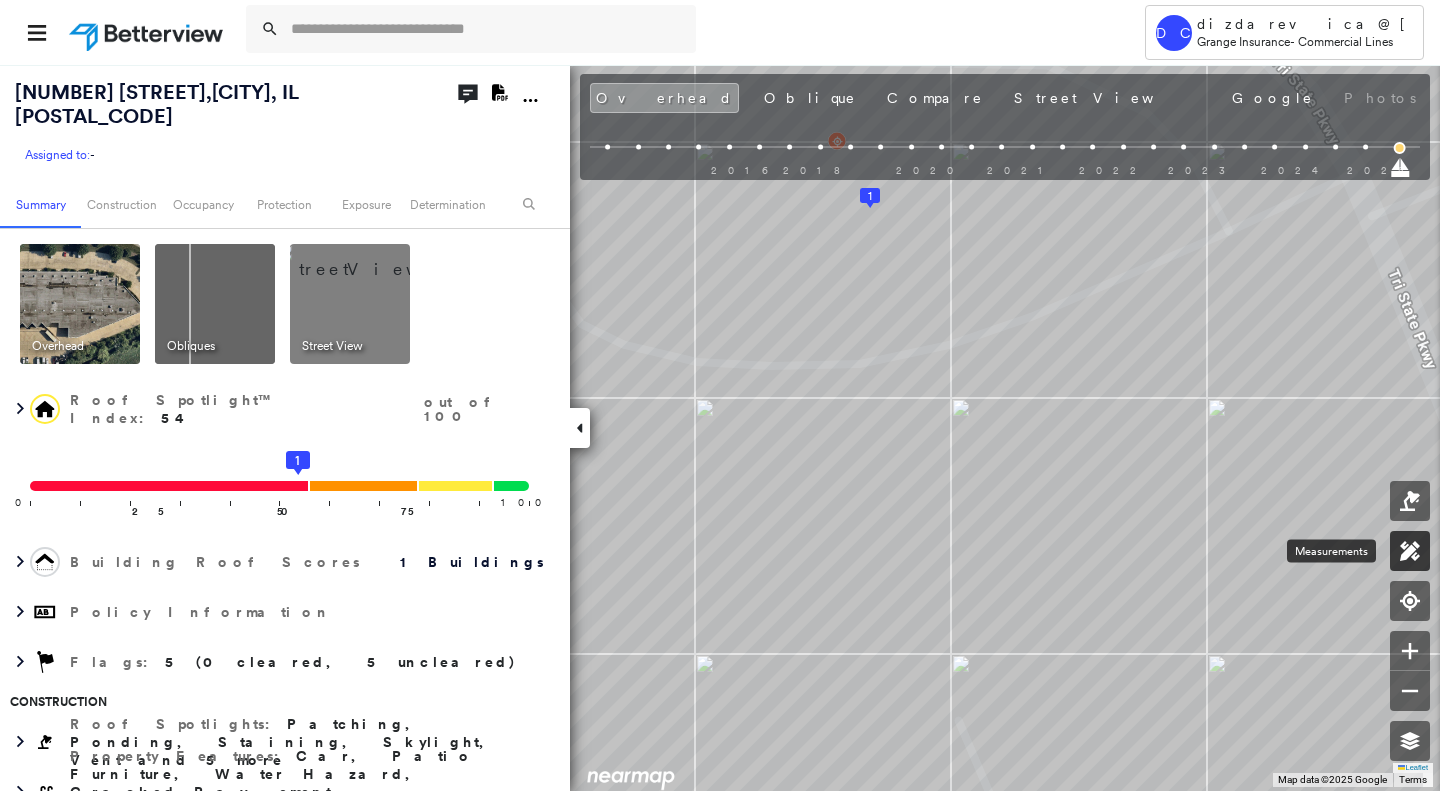 click 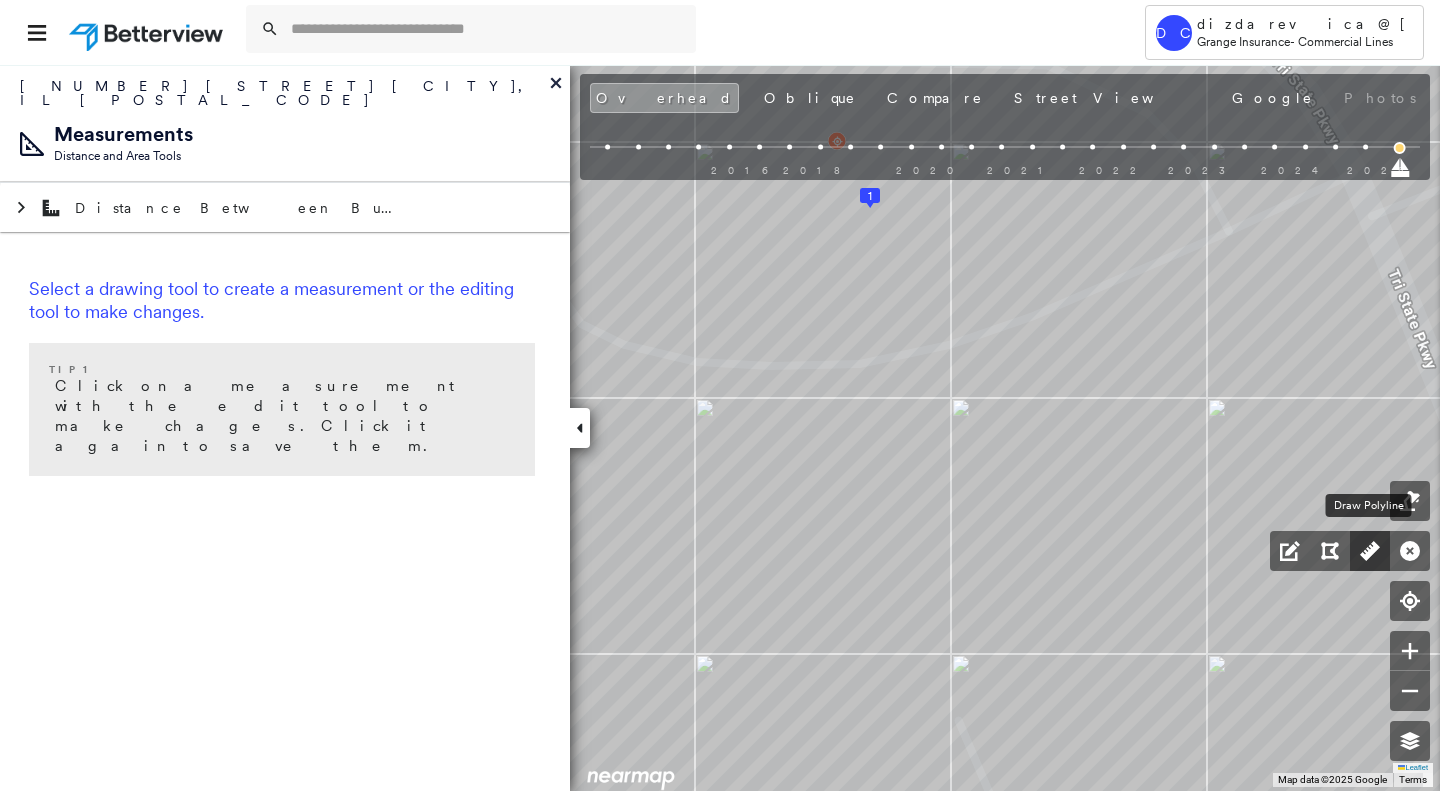 click 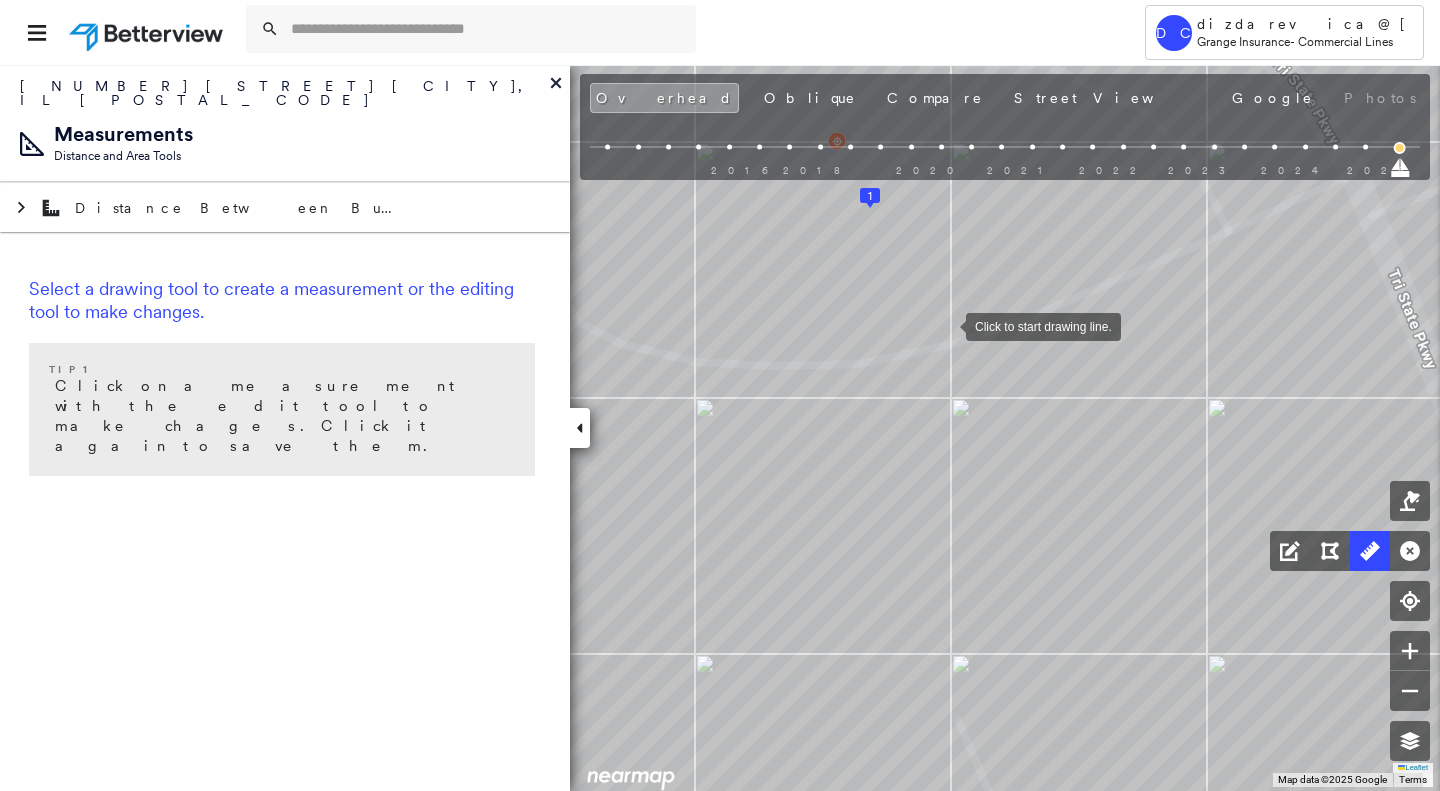 click at bounding box center (946, 325) 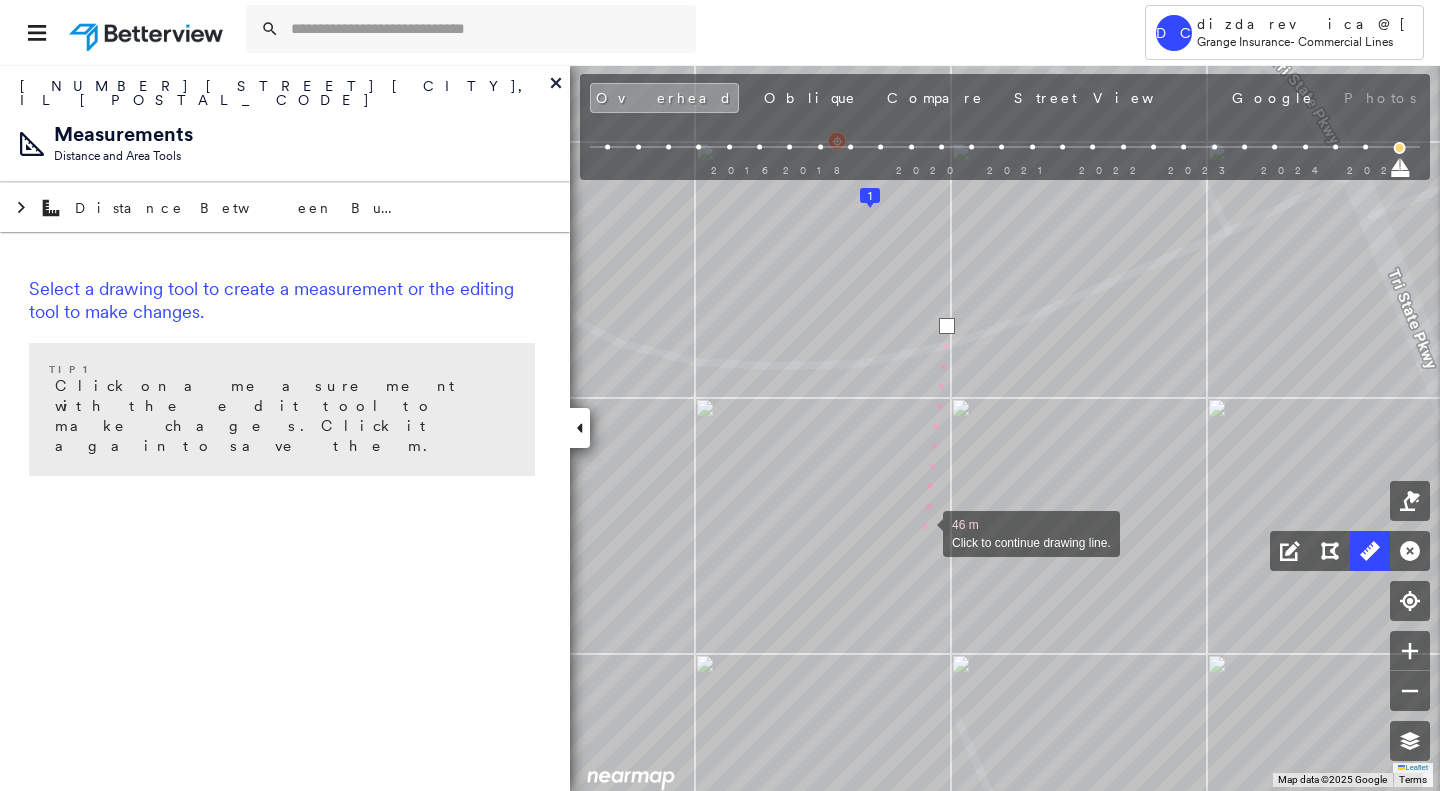 click at bounding box center (923, 532) 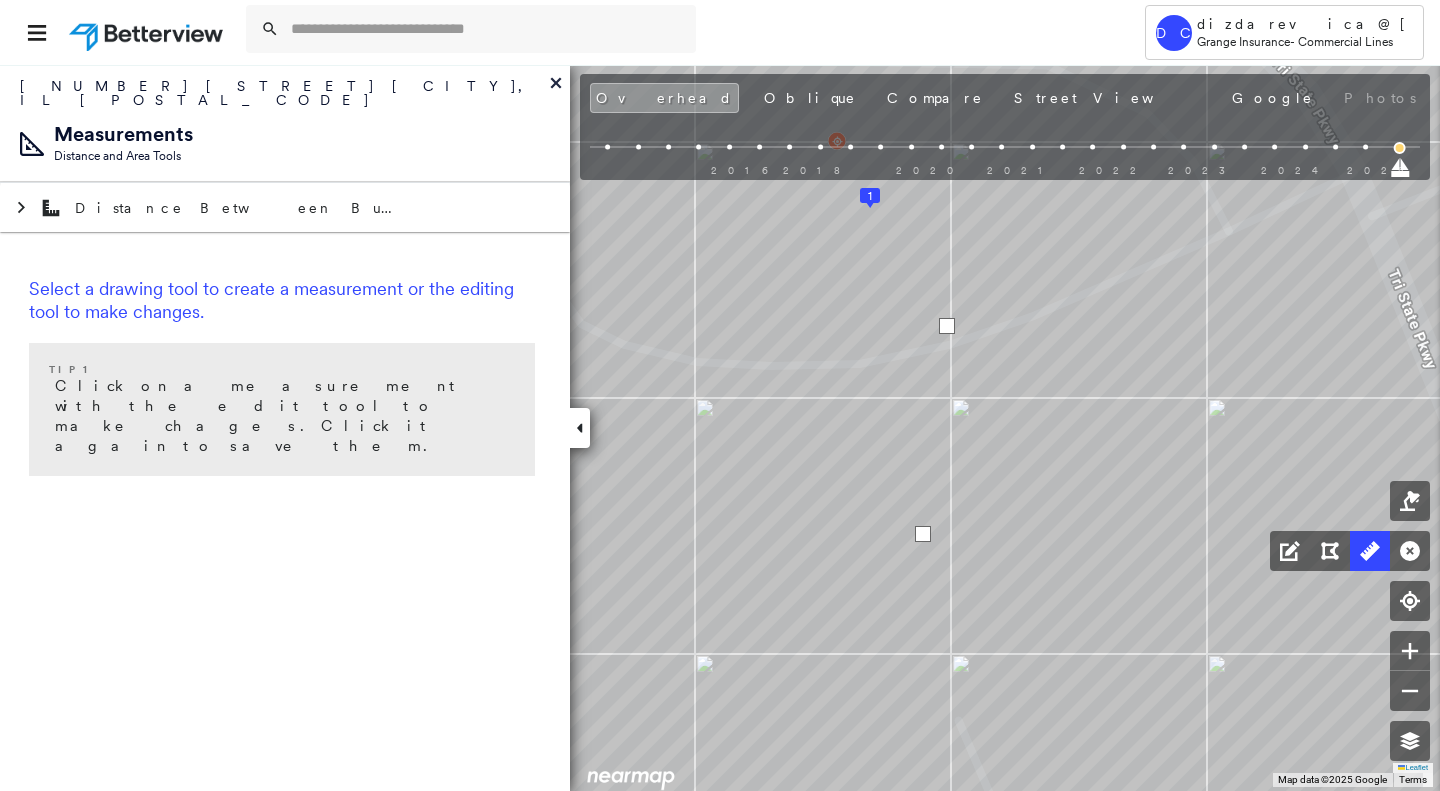 click at bounding box center [923, 534] 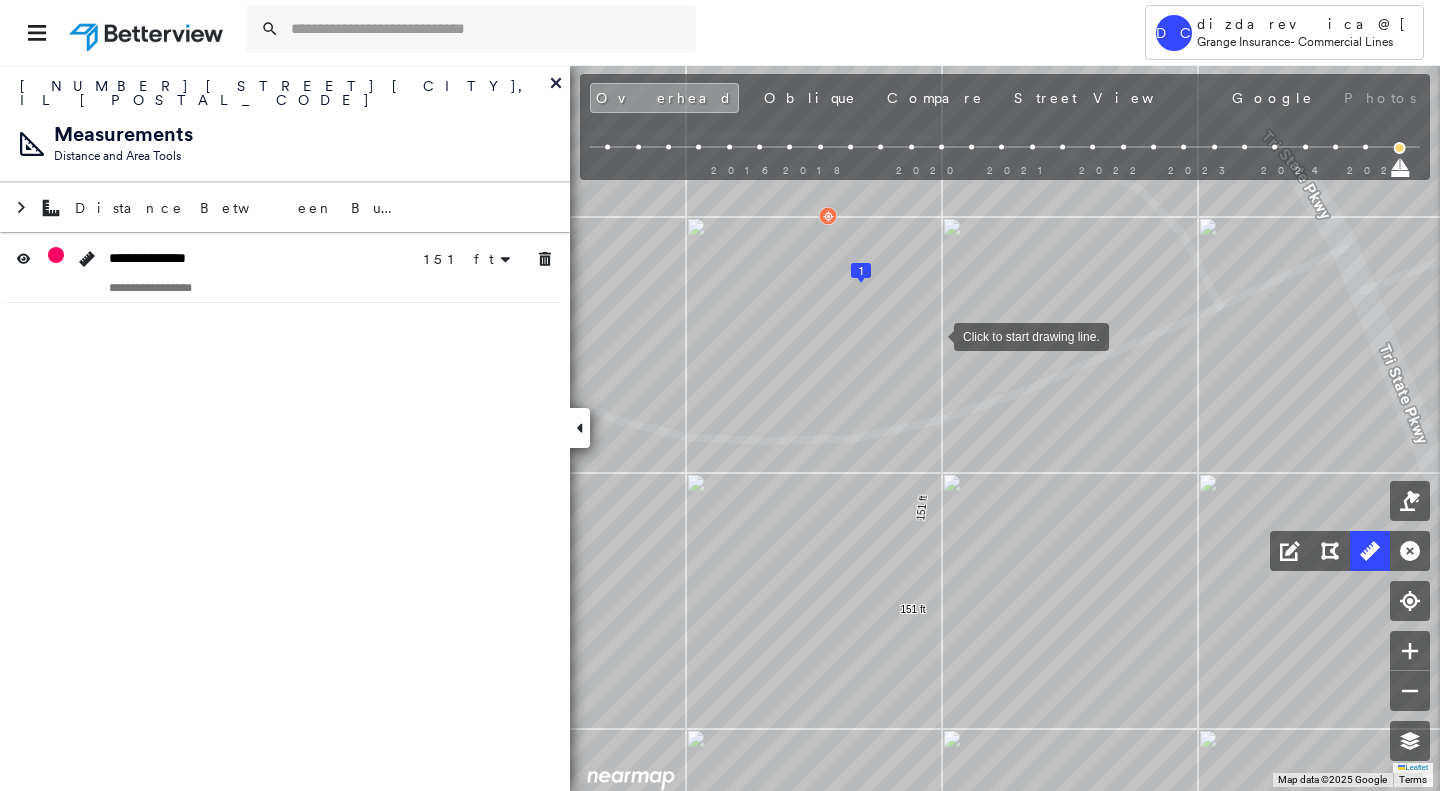 drag, startPoint x: 936, startPoint y: 318, endPoint x: 936, endPoint y: 622, distance: 304 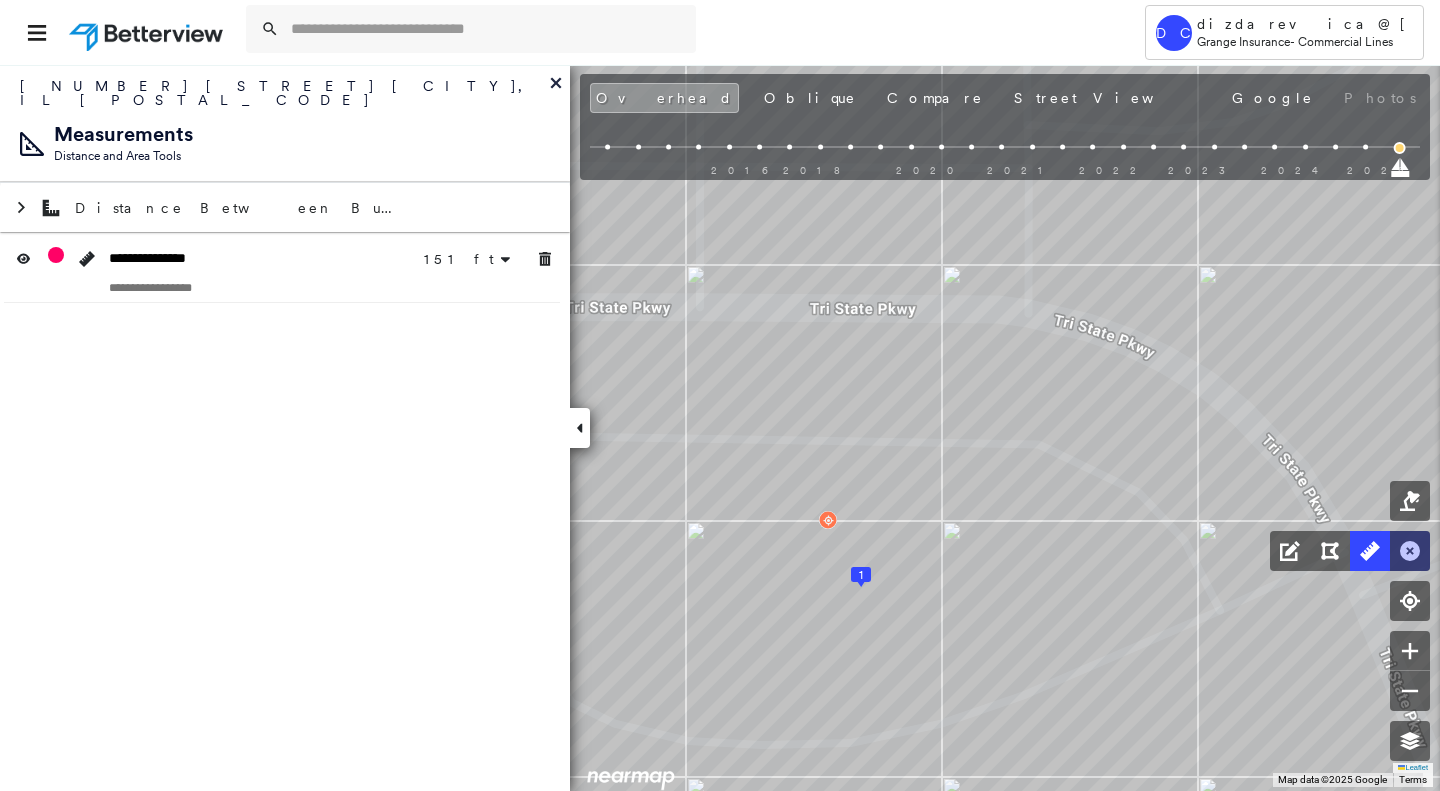 click 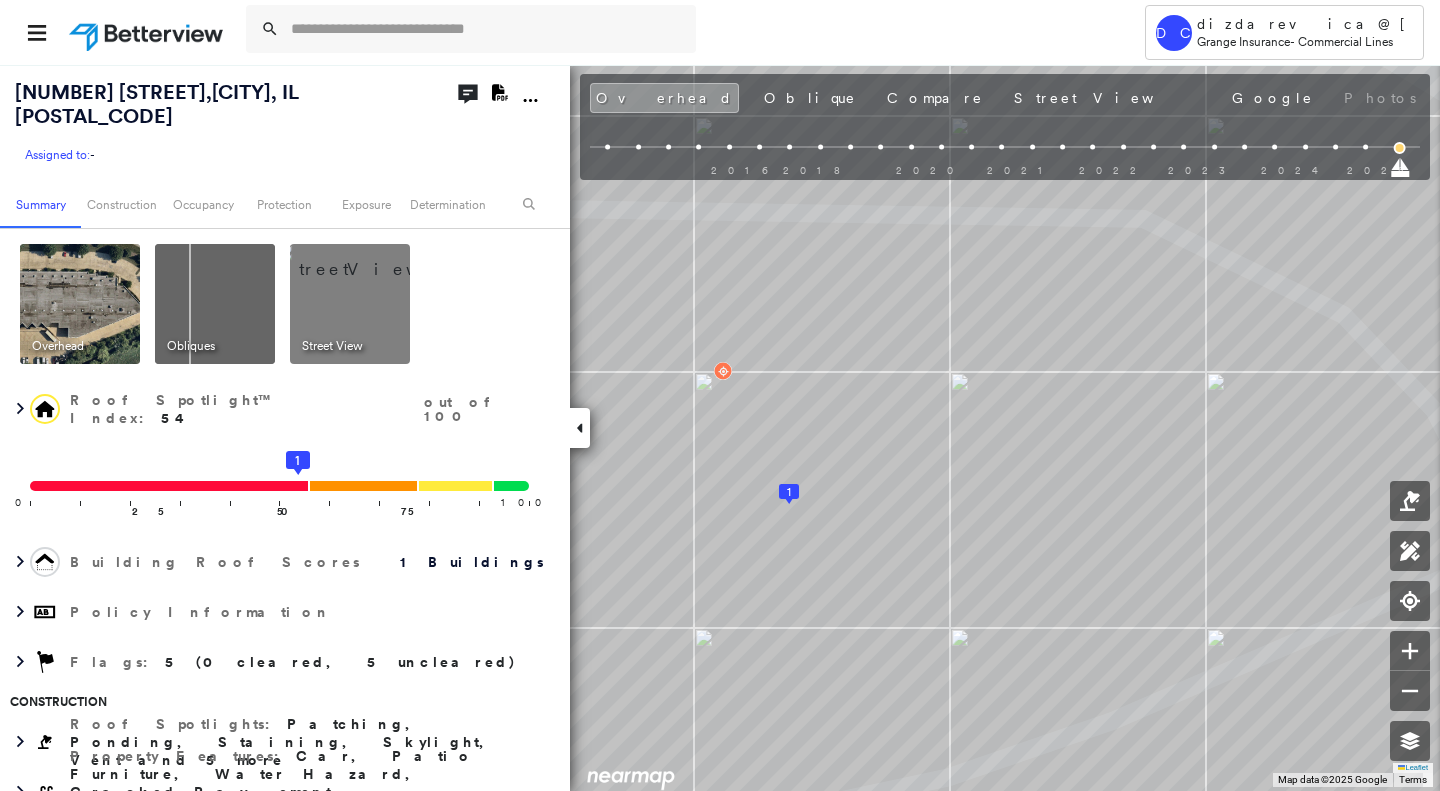click 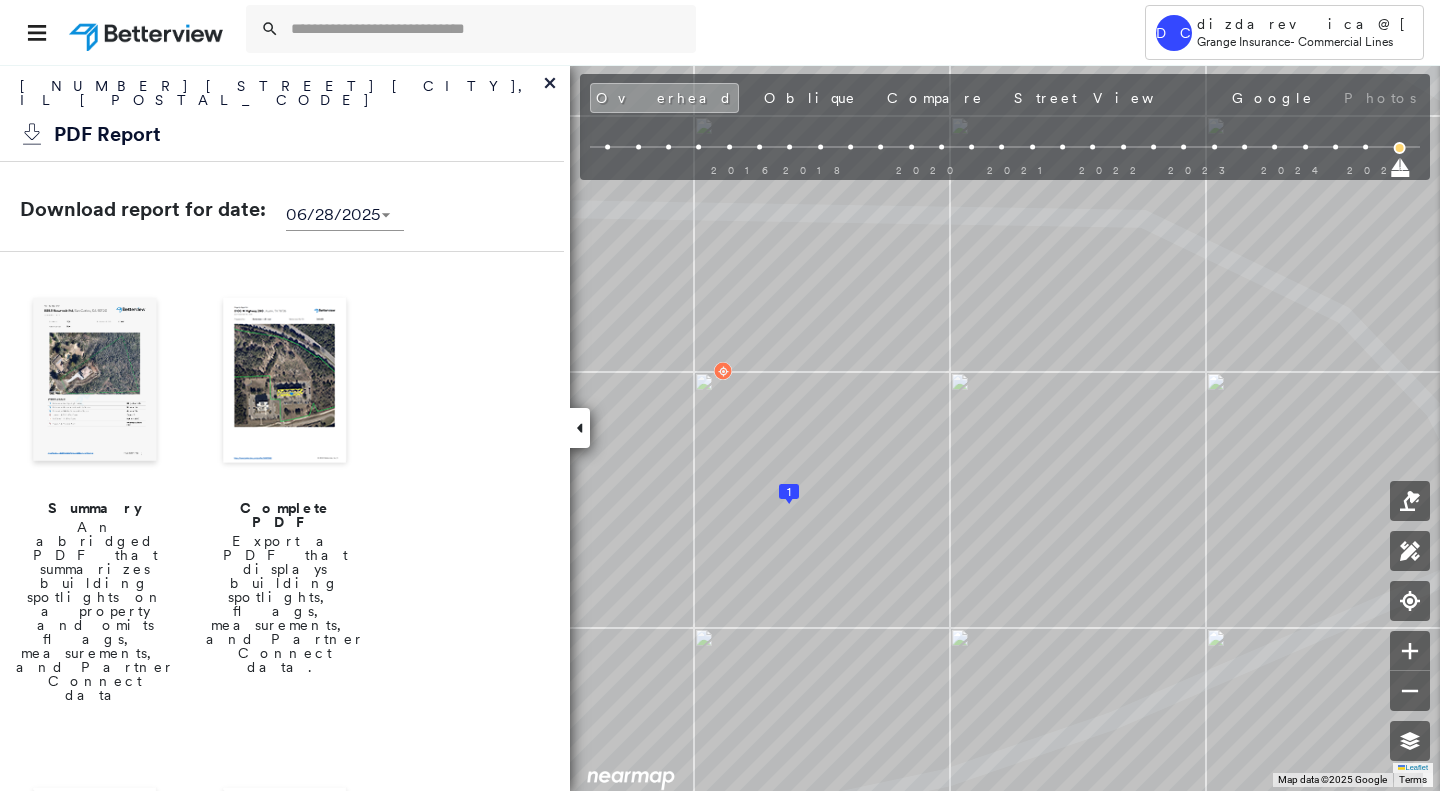 click at bounding box center [285, 382] 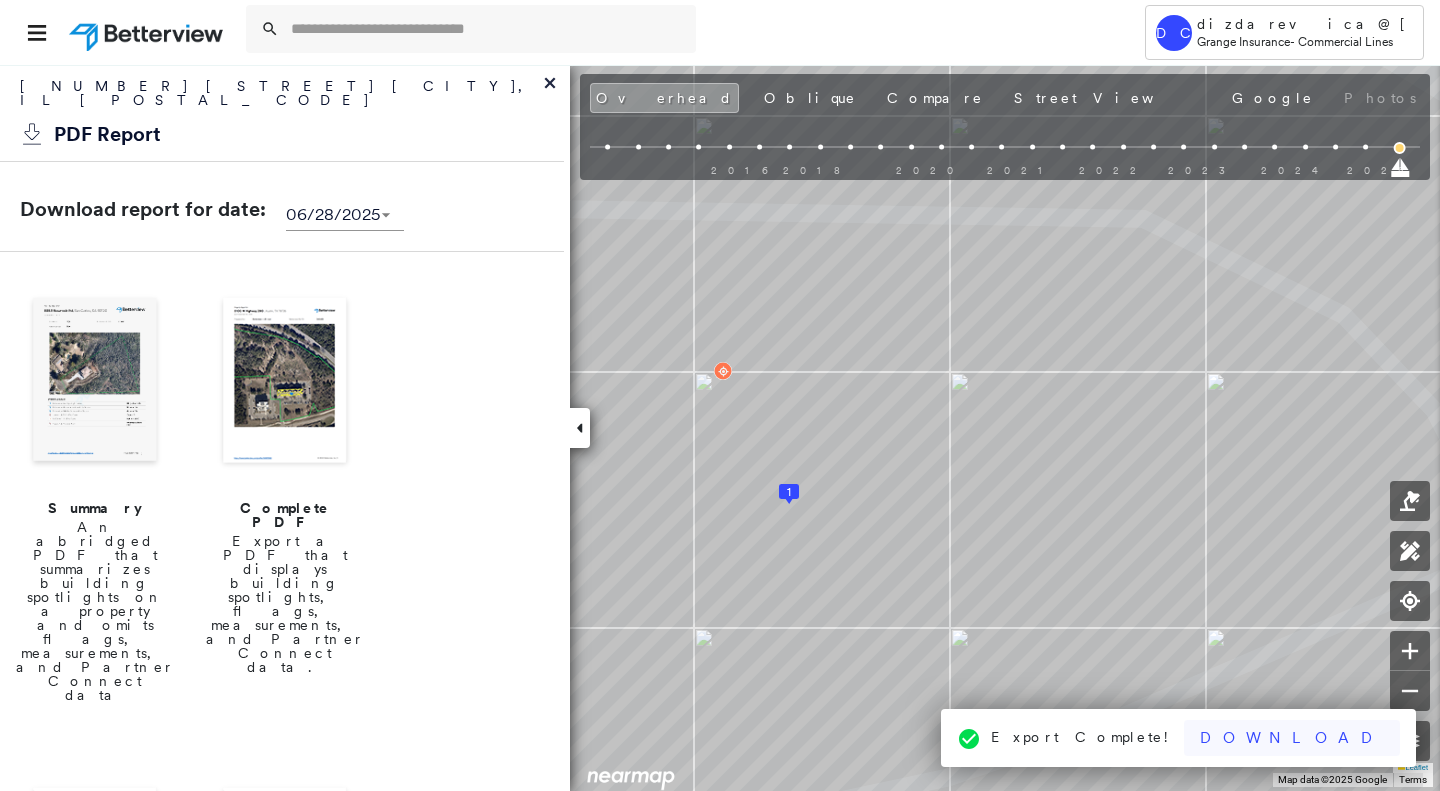 click on "Download" at bounding box center (1292, 738) 